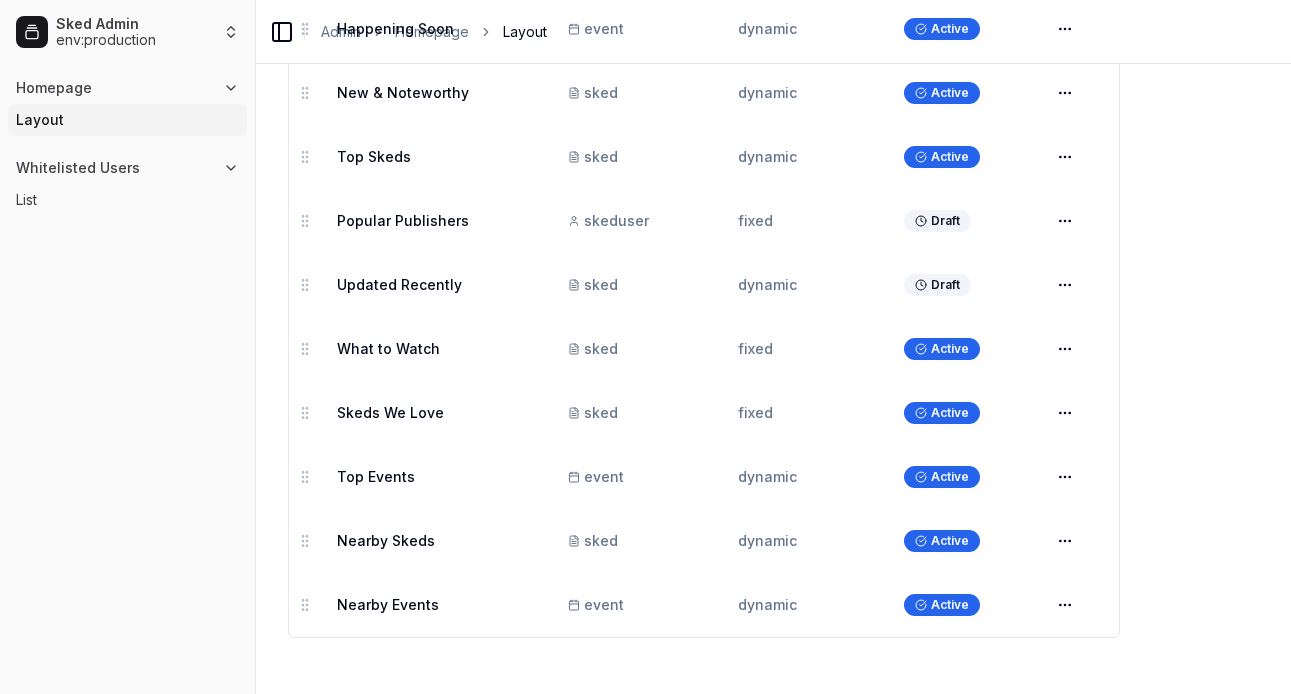scroll, scrollTop: 278, scrollLeft: 0, axis: vertical 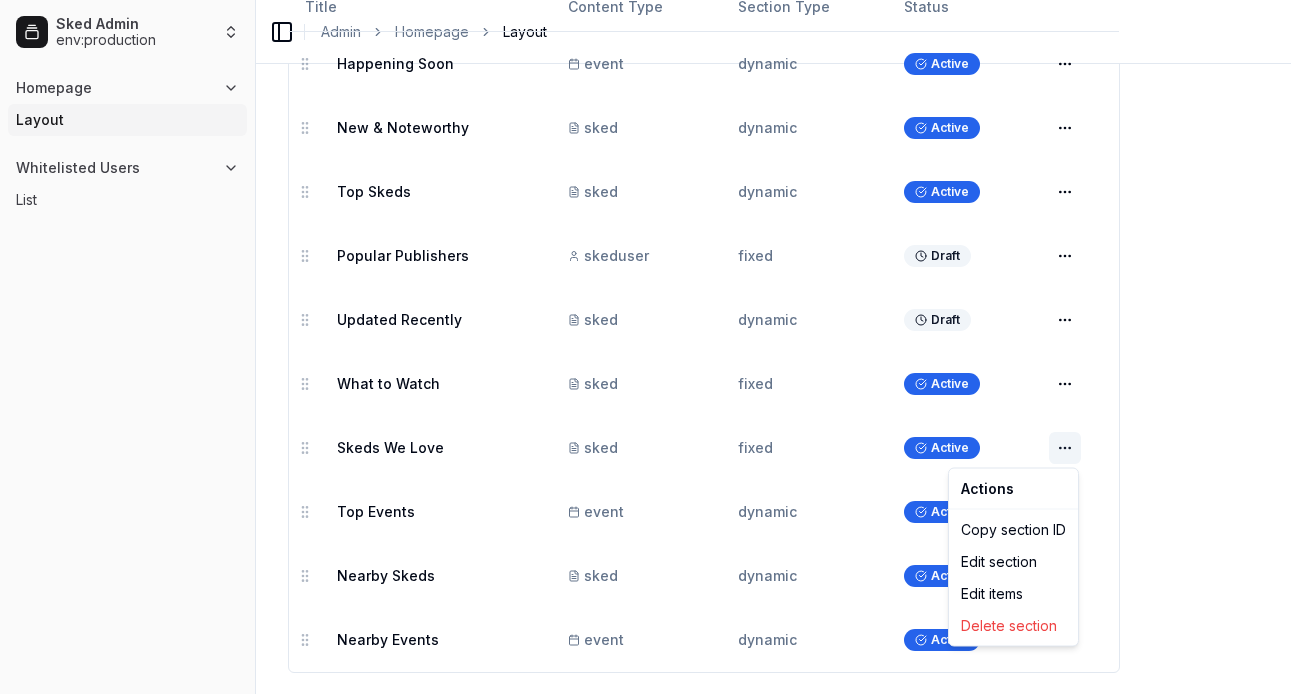 click on "[BRAND] Admin env:  production Homepage   Layout Whitelisted Users   List Toggle Sidebar Admin Homepage Layout Homepage Layout Manage the sections that appear on the homepage Add Section Title Content Type Section Type Status Happening Soon event dynamic Active Open menu New & Noteworthy sked dynamic Active Open menu Top Skeds sked dynamic Active Open menu Popular Publishers skeduser fixed Draft Open menu Updated Recently sked dynamic Draft Open menu What to Watch sked fixed Active Open menu Skeds We Love sked fixed Active Open menu Top Events event dynamic Active Open menu Nearby Skeds sked dynamic Active Open menu Nearby Events event dynamic Active Open menu
To pick up a draggable item, press the space bar.
While dragging, use the arrow keys to move the item.
Press space again to drop the item in its new position, or press escape to cancel.
Actions Copy section ID Edit section Edit items Delete section" at bounding box center [645, 243] 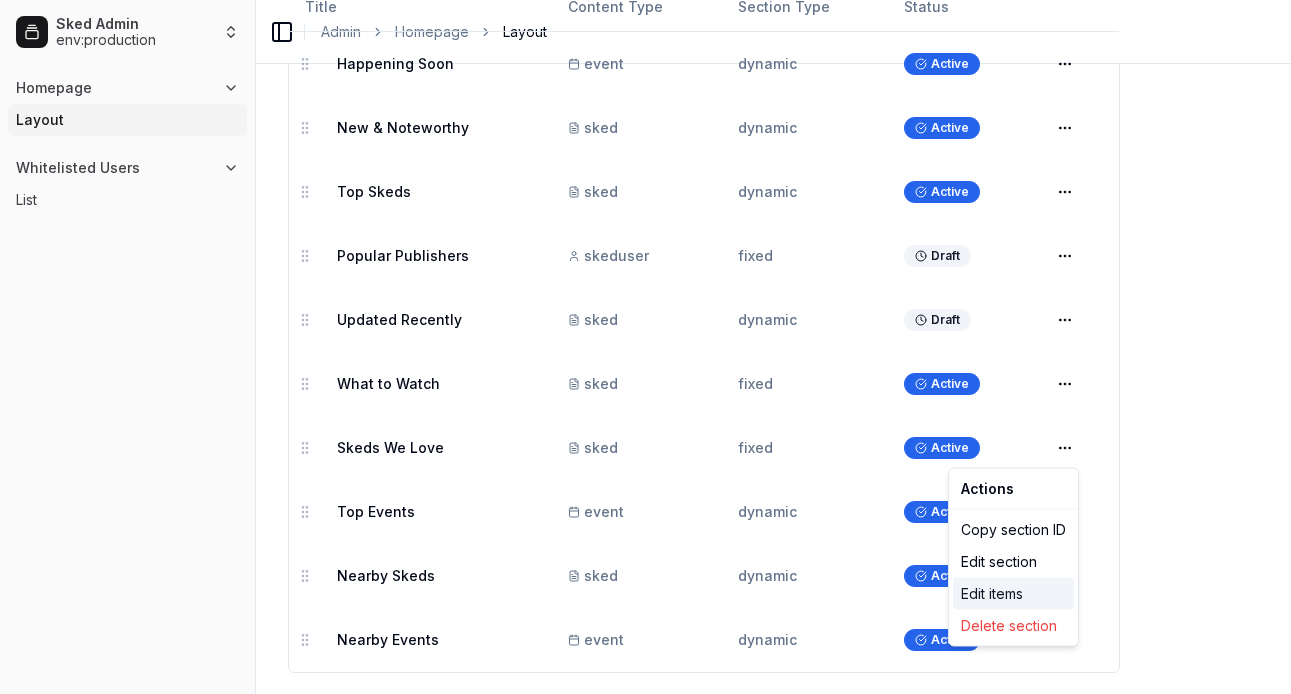click on "Edit items" at bounding box center [1013, 594] 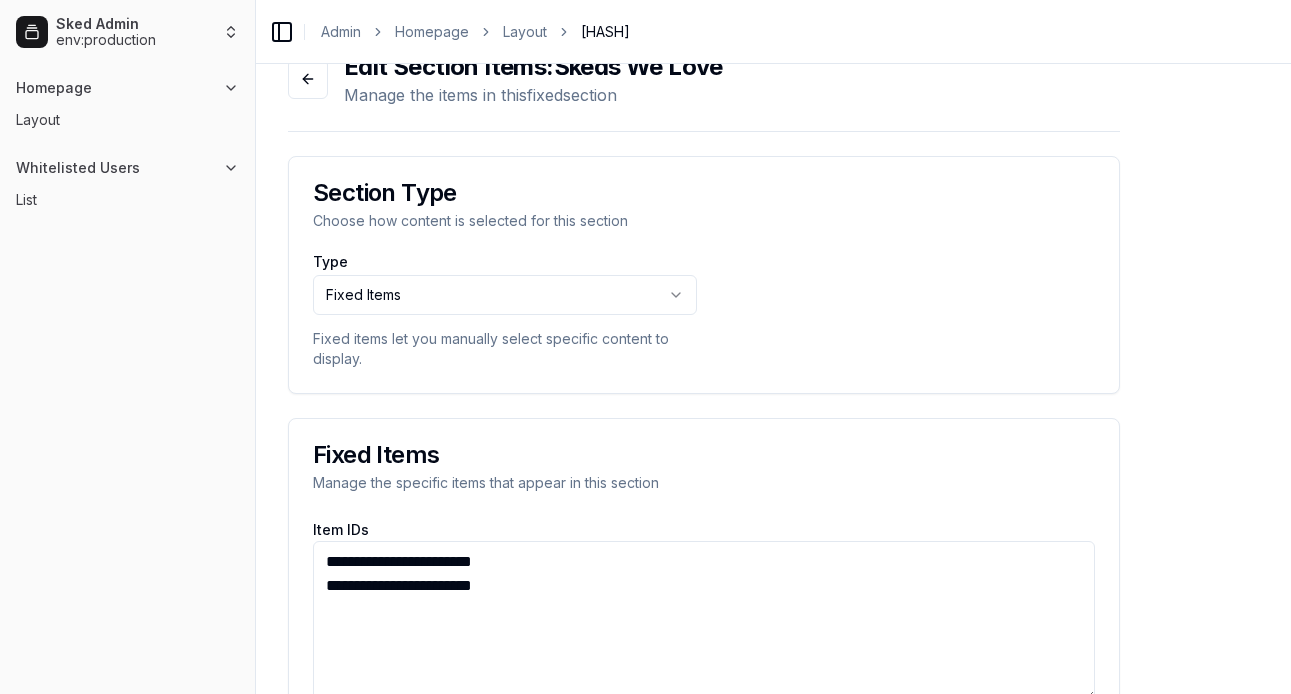scroll, scrollTop: 158, scrollLeft: 0, axis: vertical 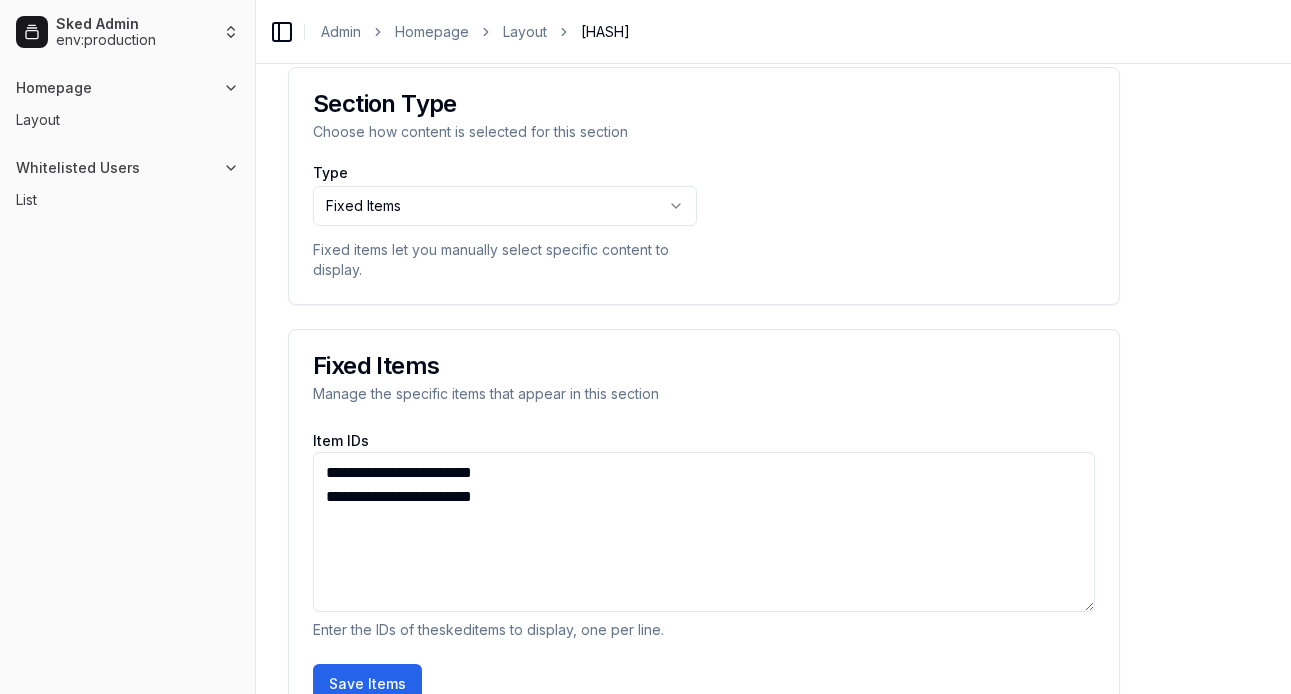click on "**********" at bounding box center (704, 532) 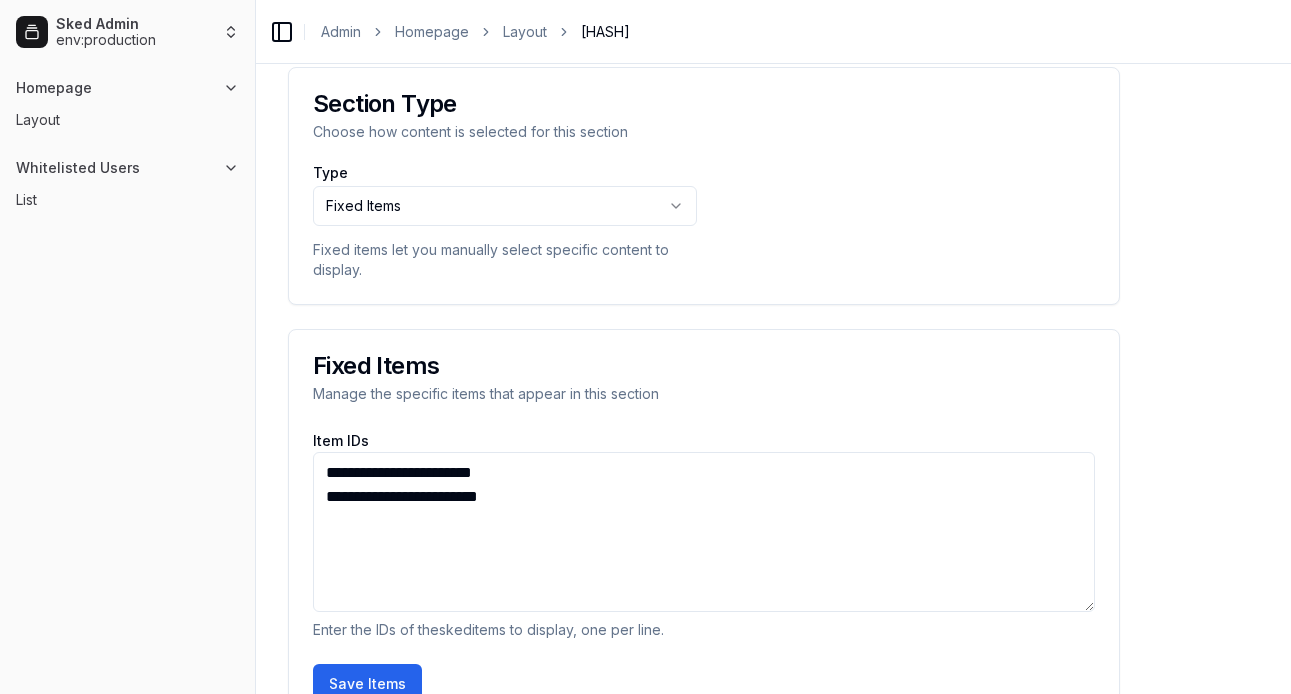paste on "**********" 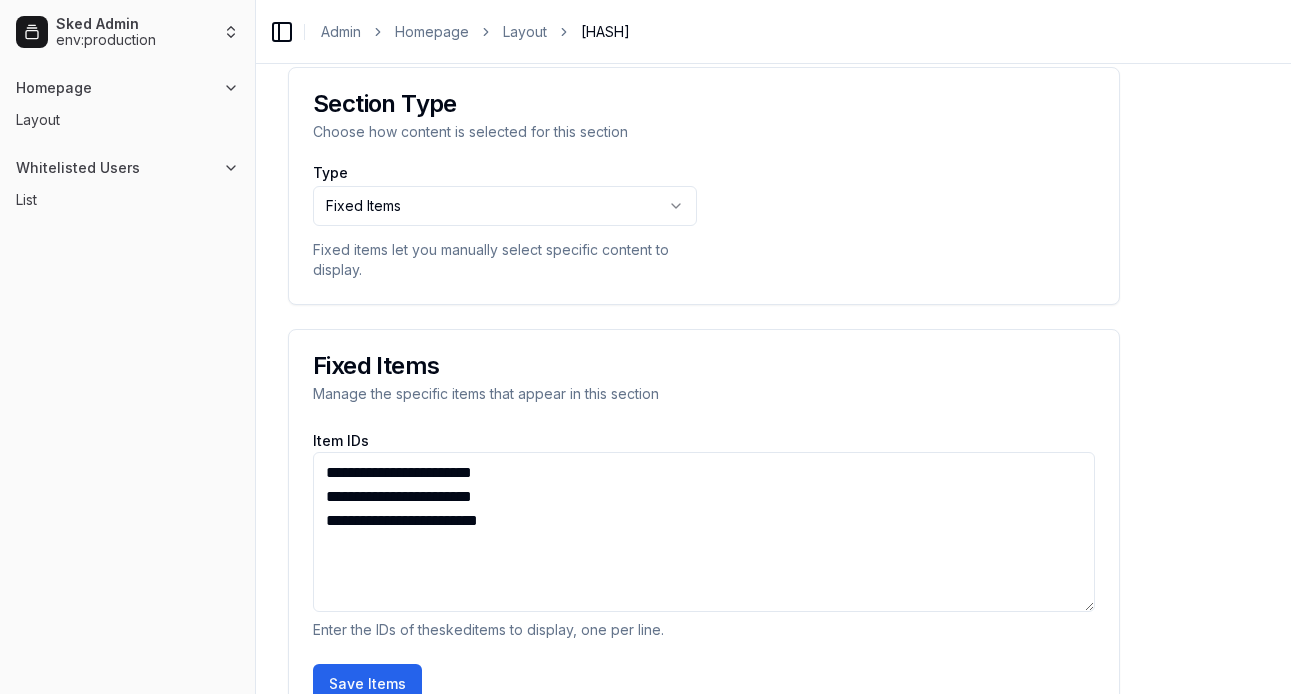 paste on "**********" 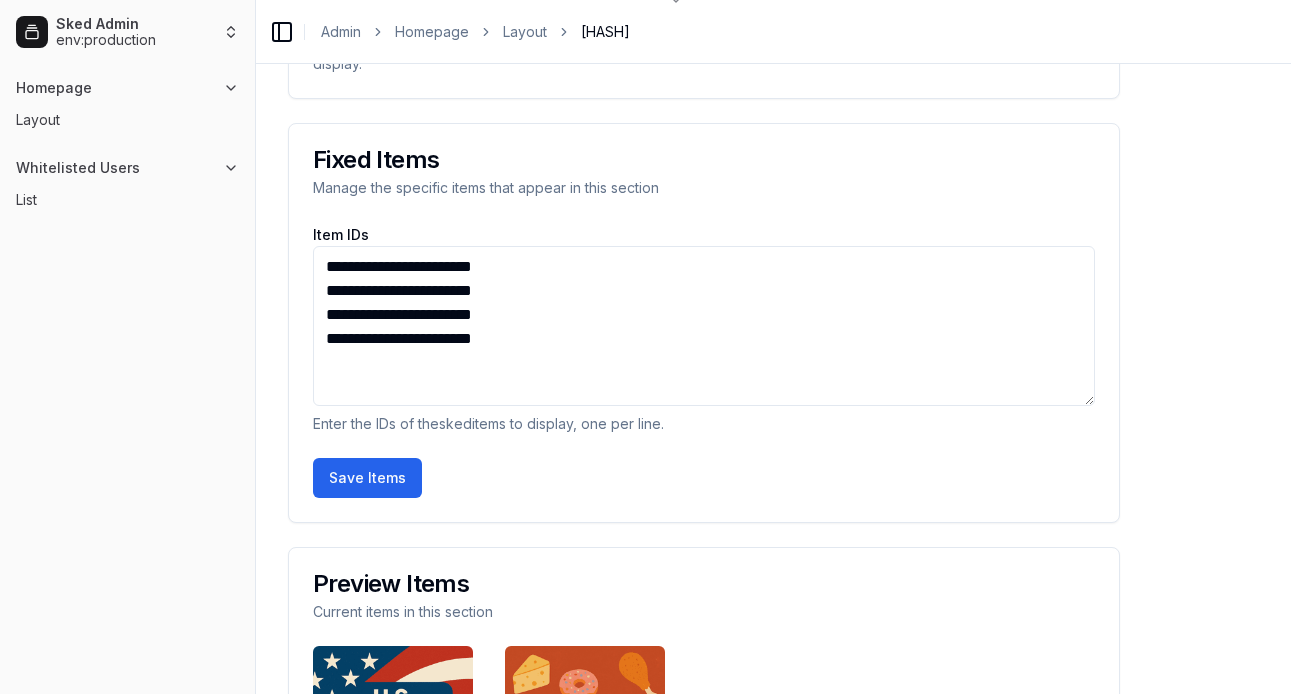 scroll, scrollTop: 401, scrollLeft: 0, axis: vertical 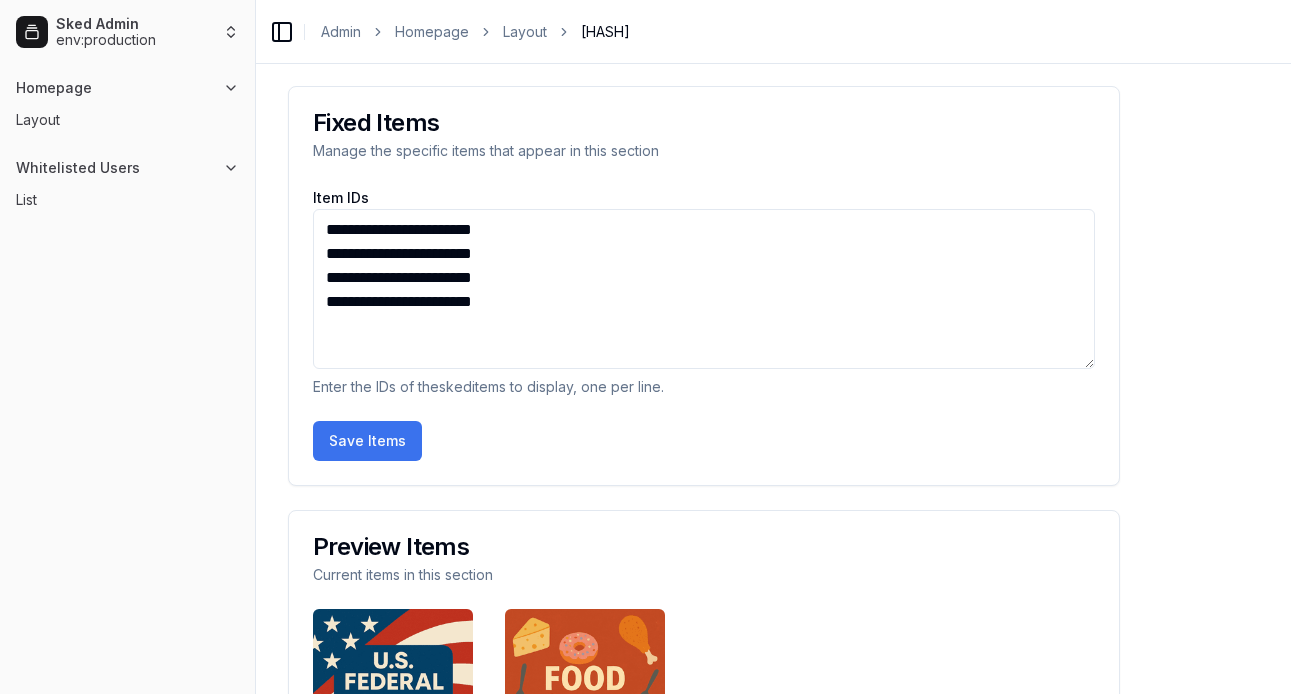 type on "**********" 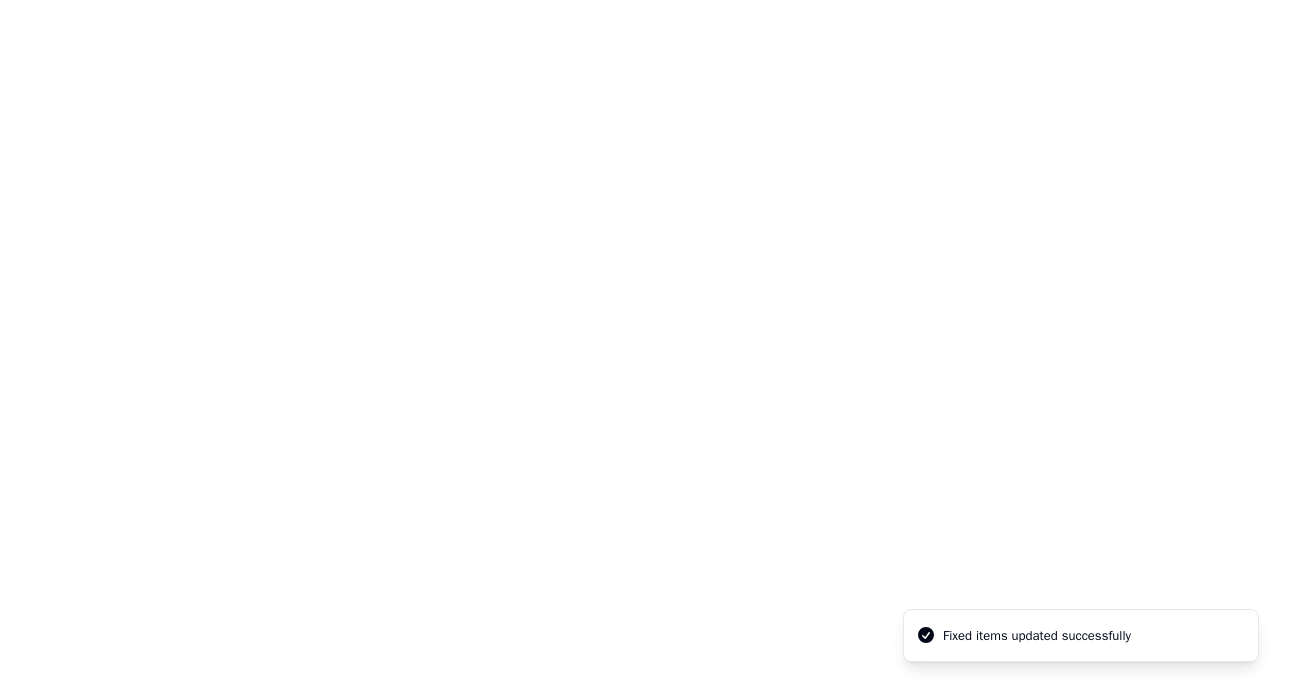 scroll, scrollTop: 0, scrollLeft: 0, axis: both 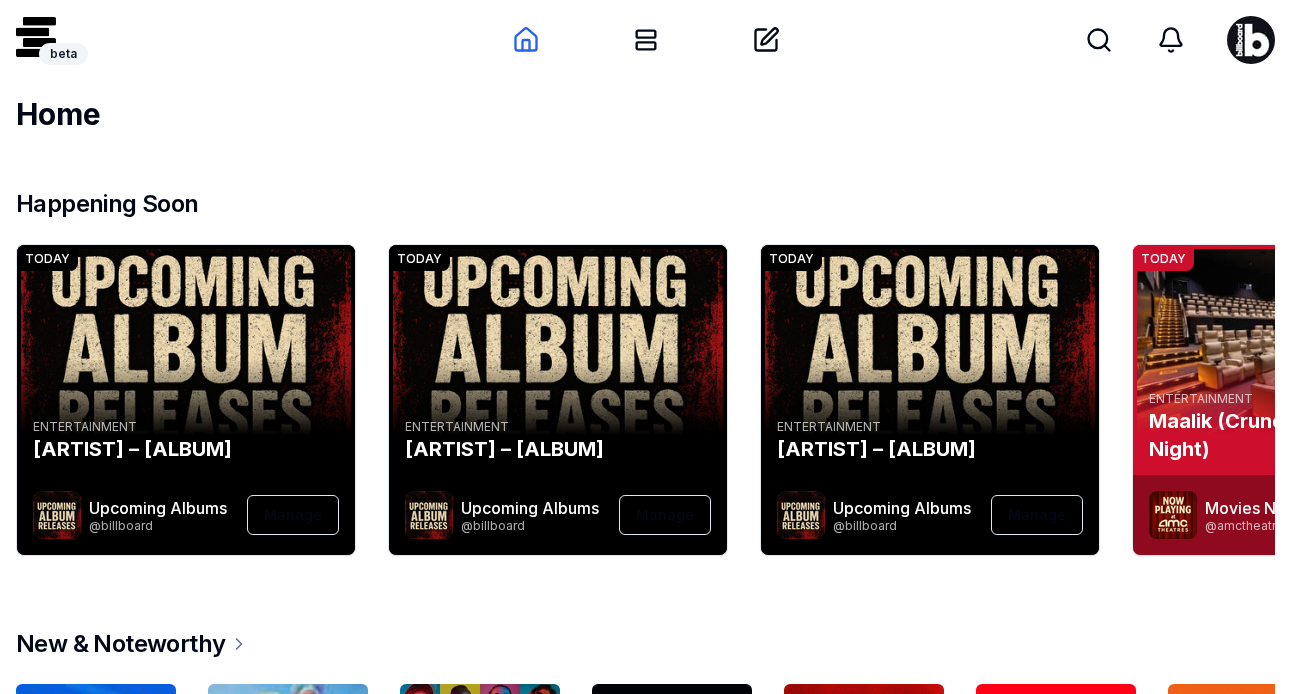 click at bounding box center (1251, 40) 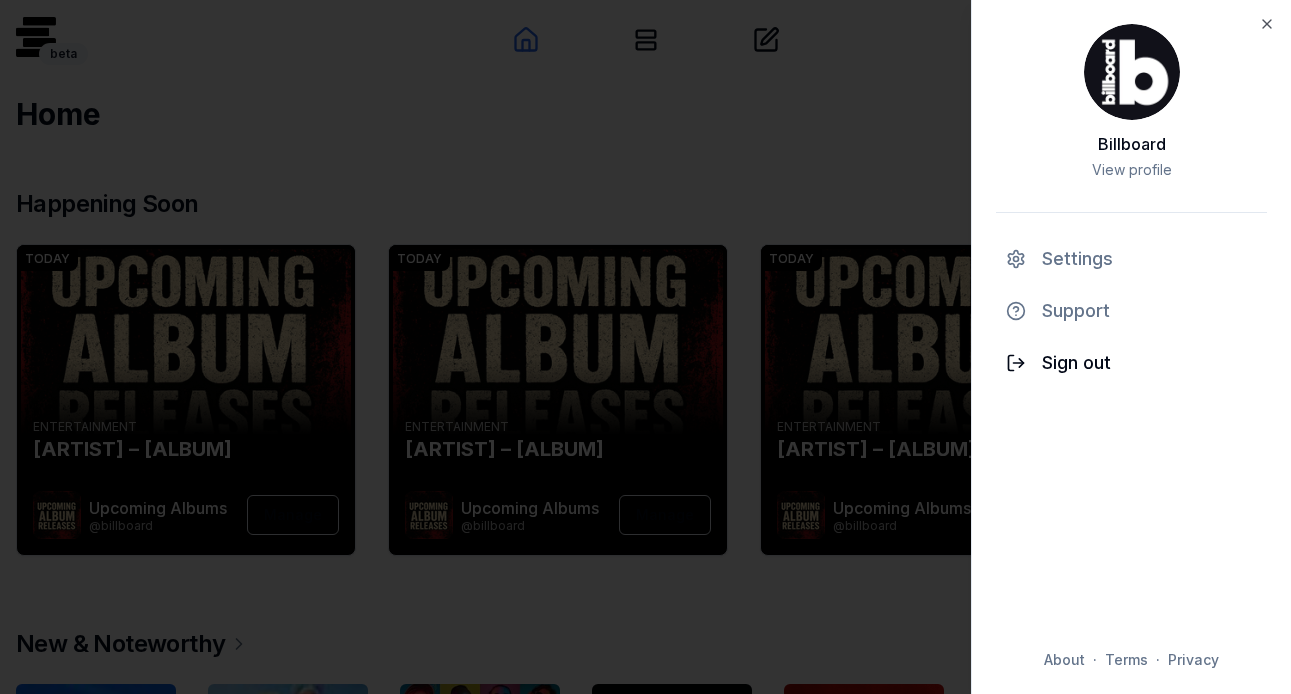 click on "Sign out" at bounding box center [1131, 363] 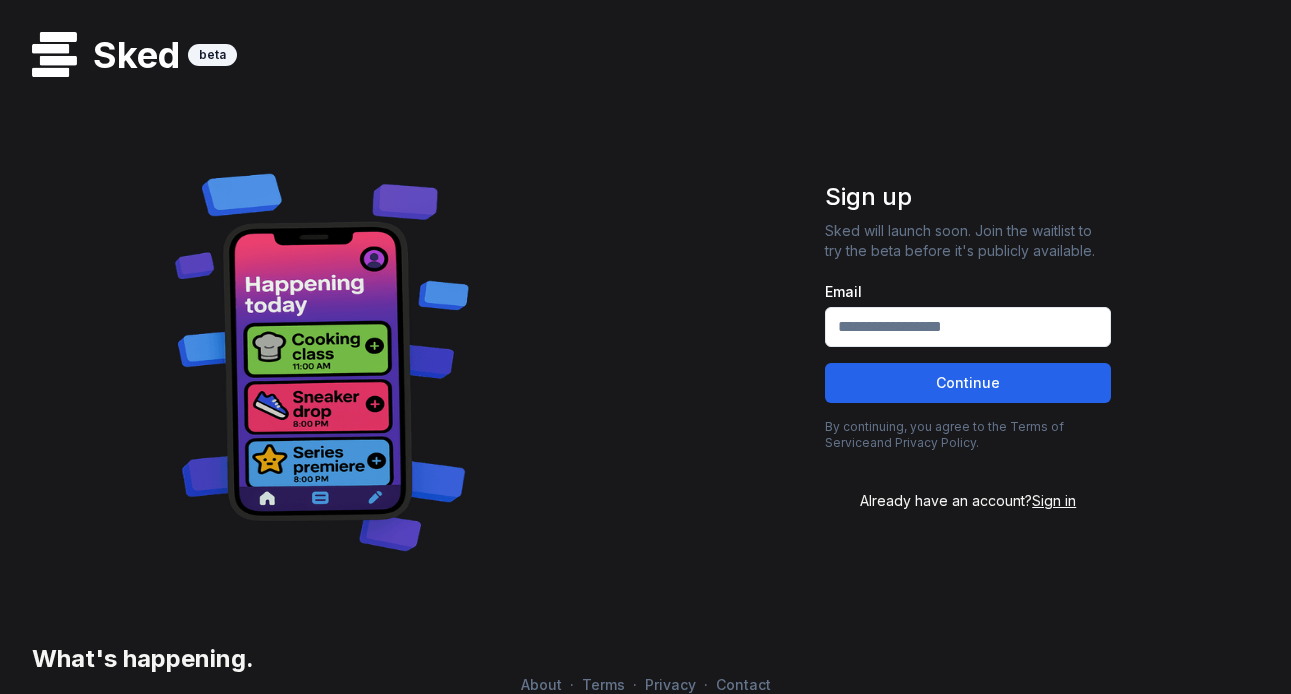 scroll, scrollTop: 0, scrollLeft: 0, axis: both 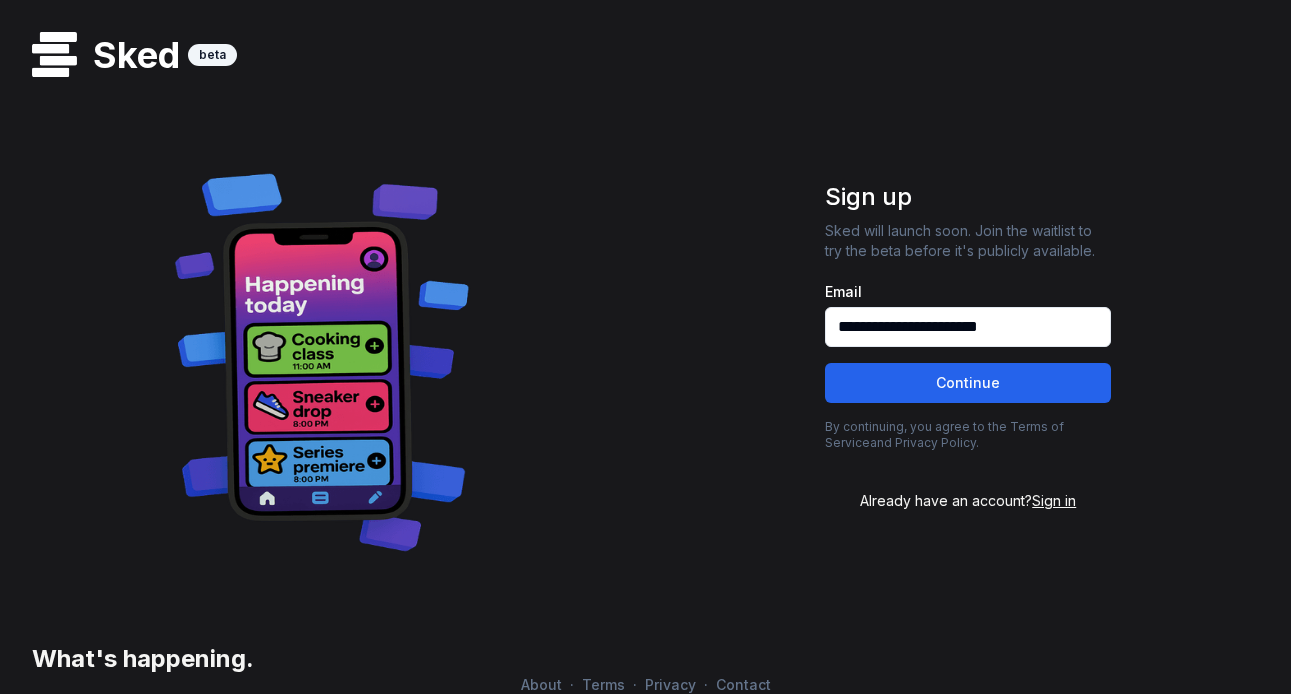 type on "**********" 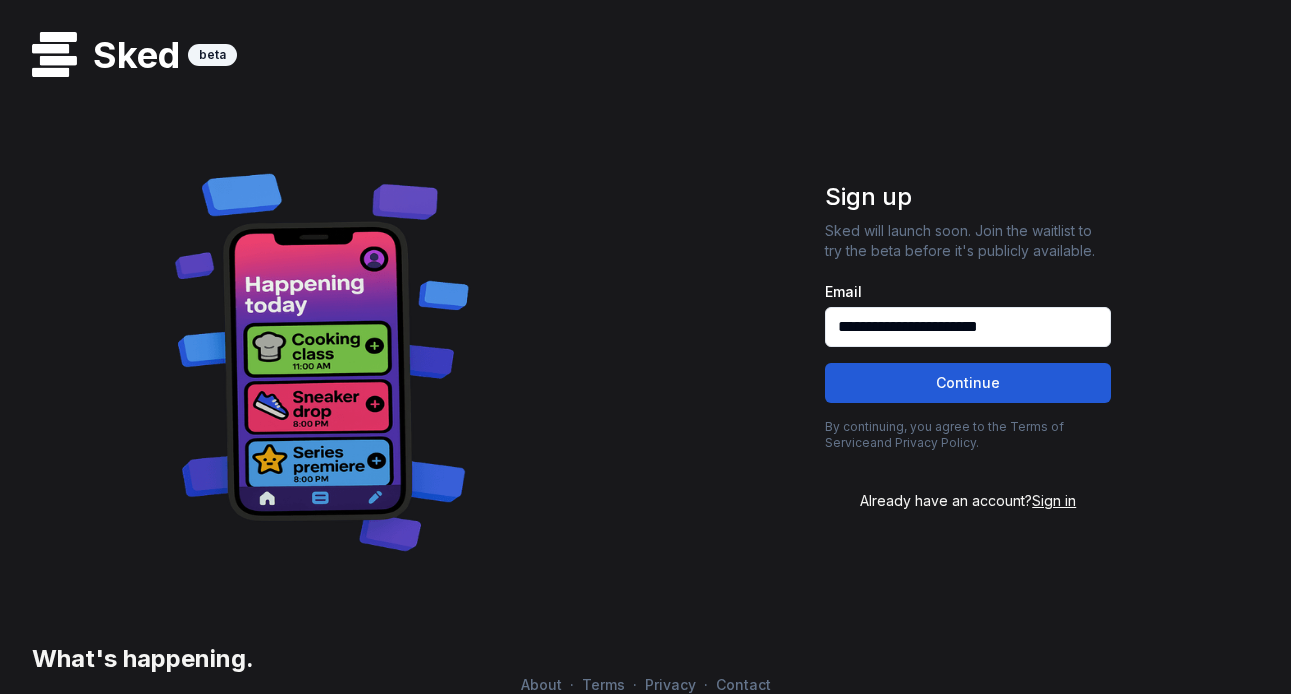 click on "Continue" at bounding box center [968, 383] 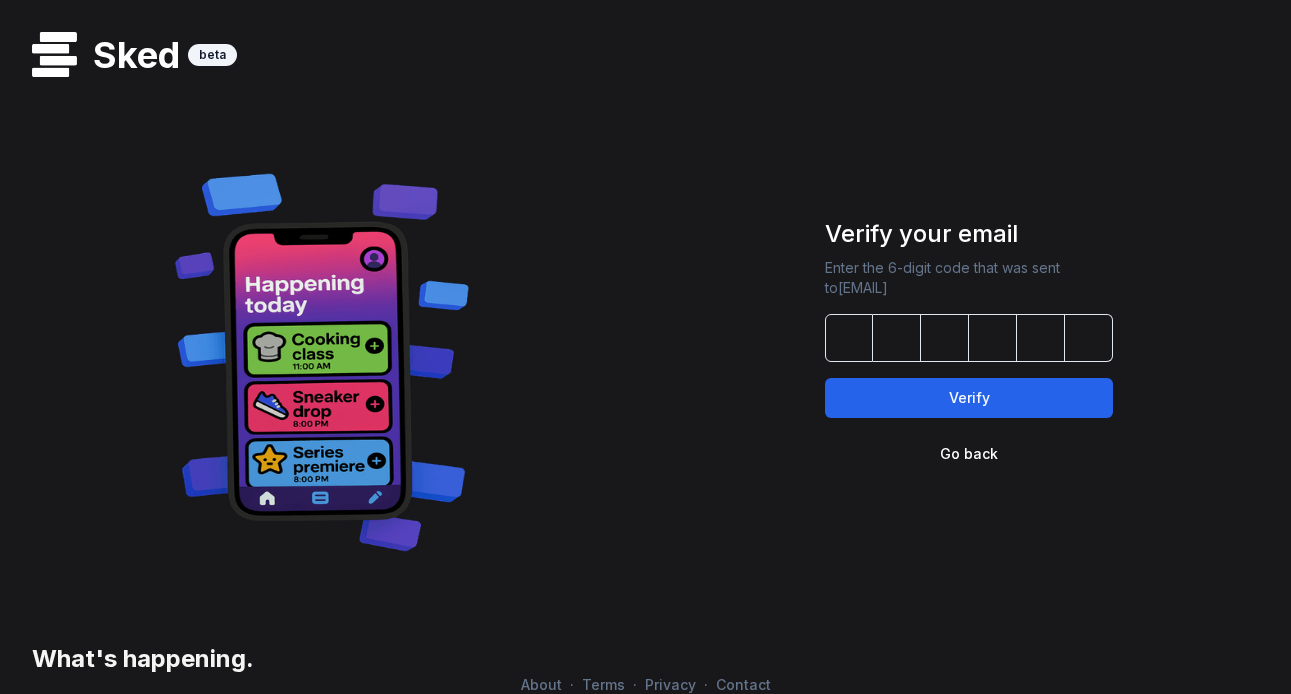 click at bounding box center [969, 338] 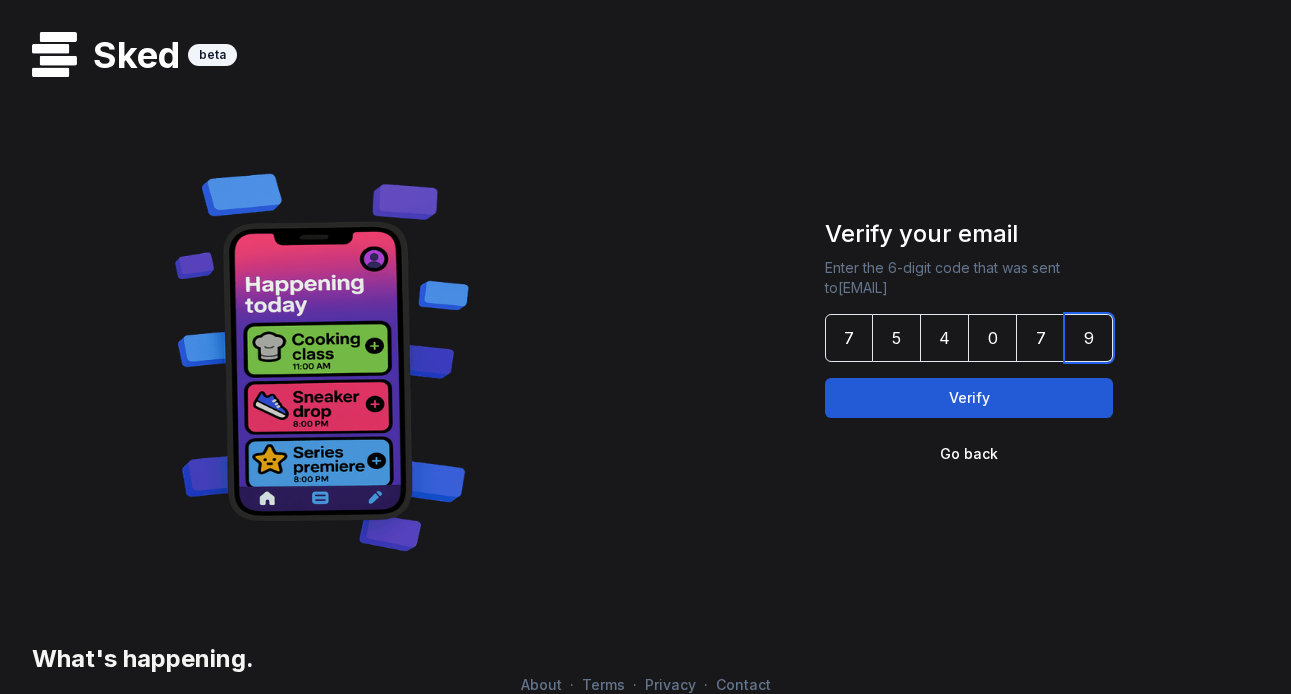type on "******" 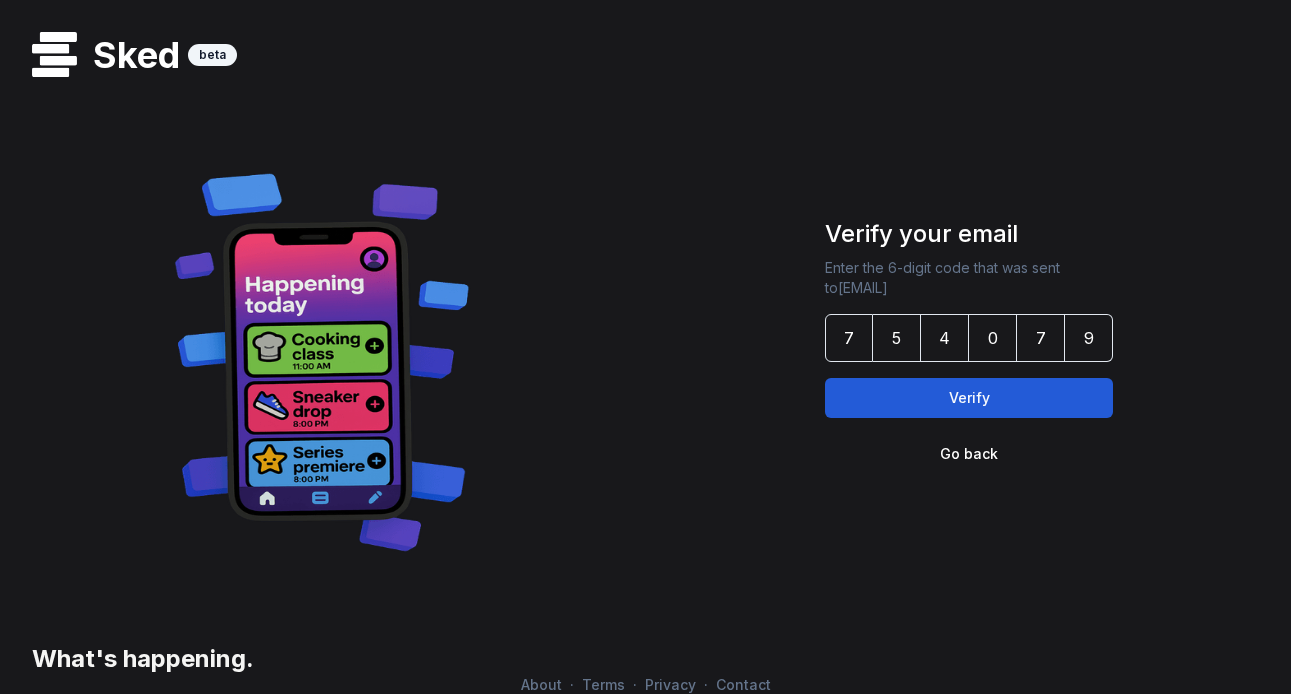 click on "Verify" at bounding box center [969, 398] 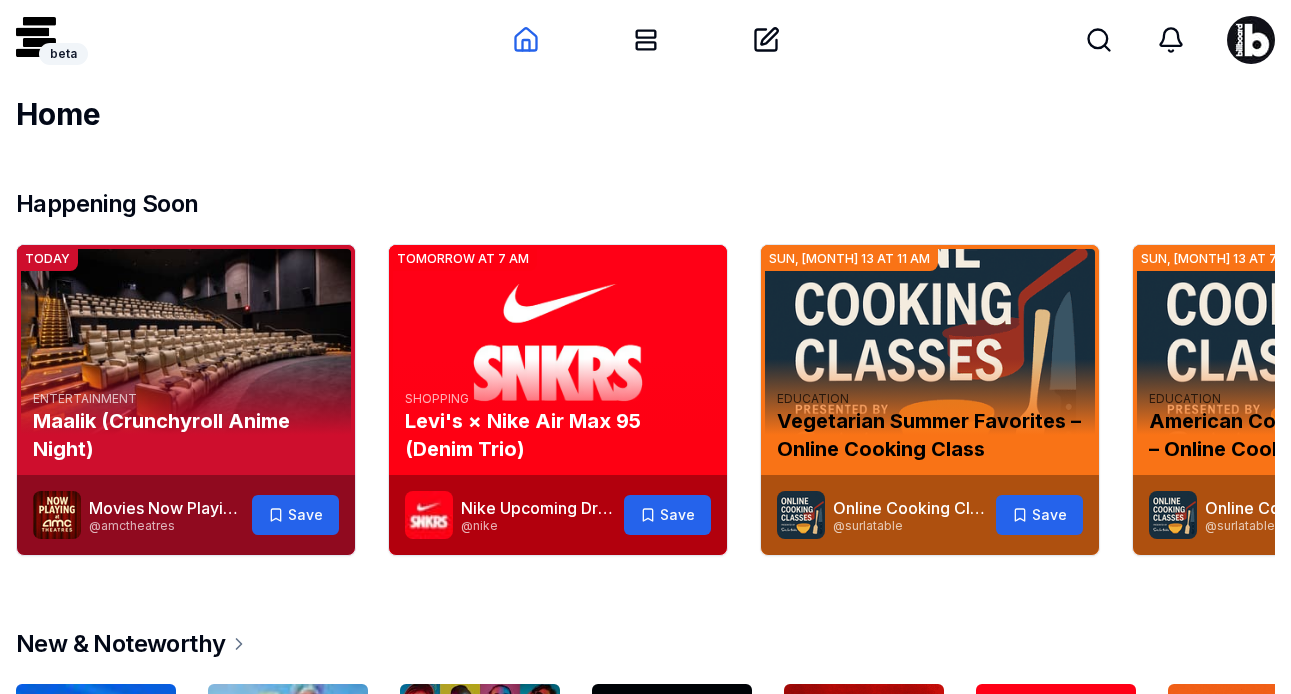 click at bounding box center (1251, 40) 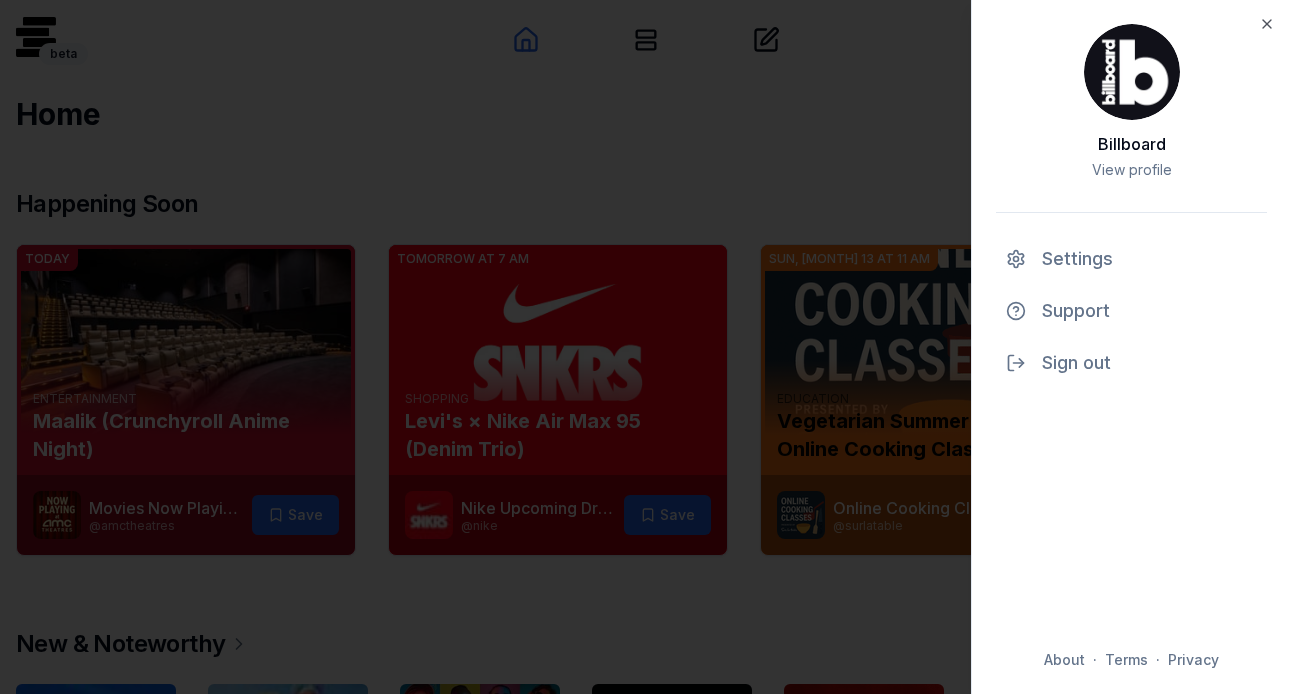 click at bounding box center (645, 347) 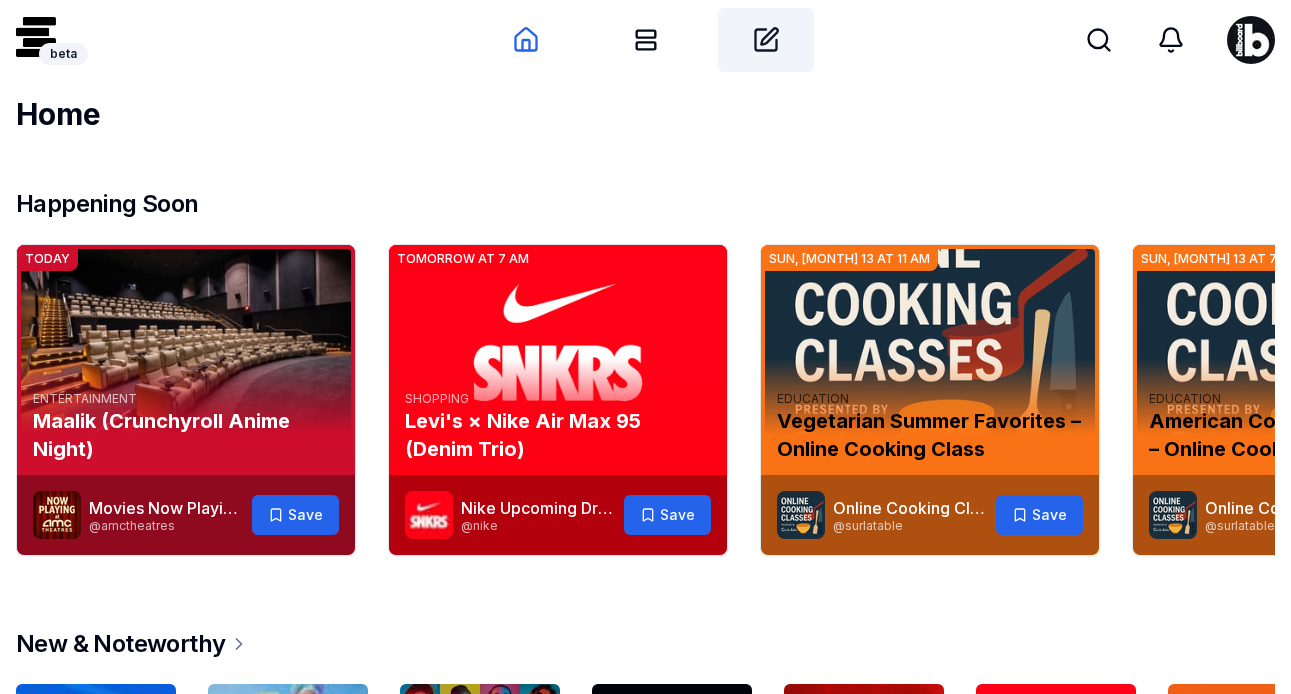click 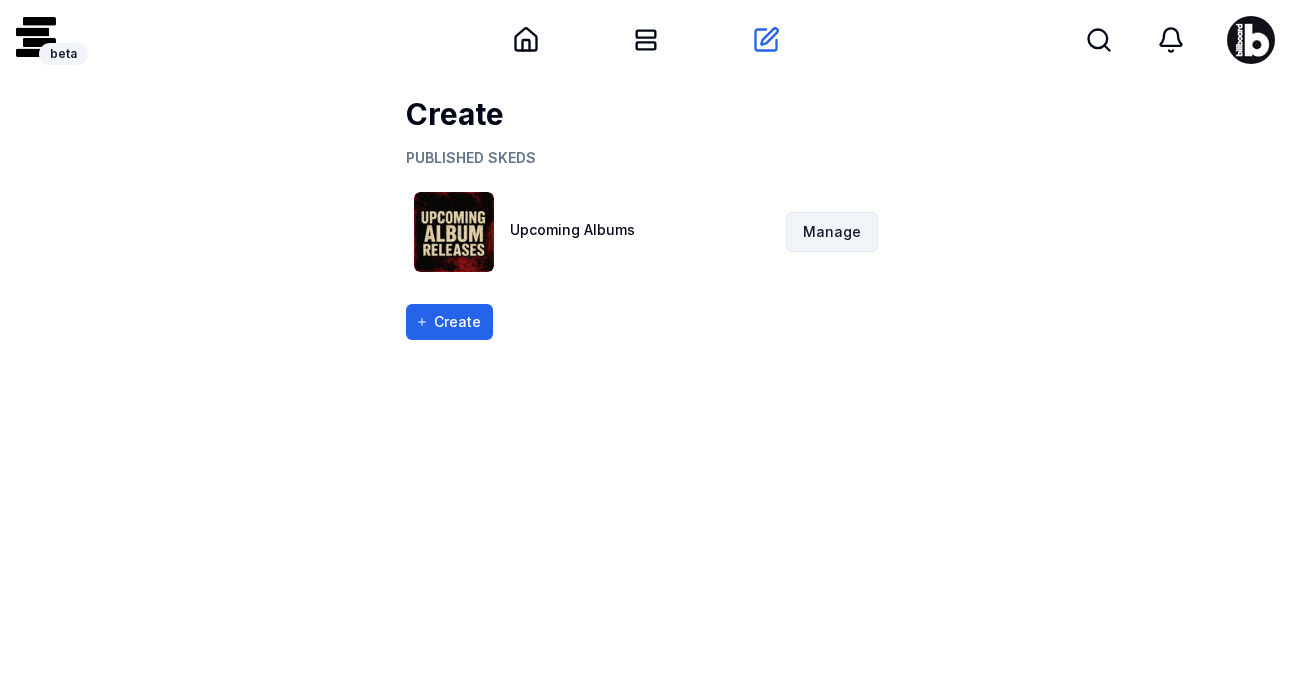 click on "beta beta Home My Sked Create Search Search Create PUBLISHED SKEDS Upcoming Albums Manage Create" at bounding box center (645, 469) 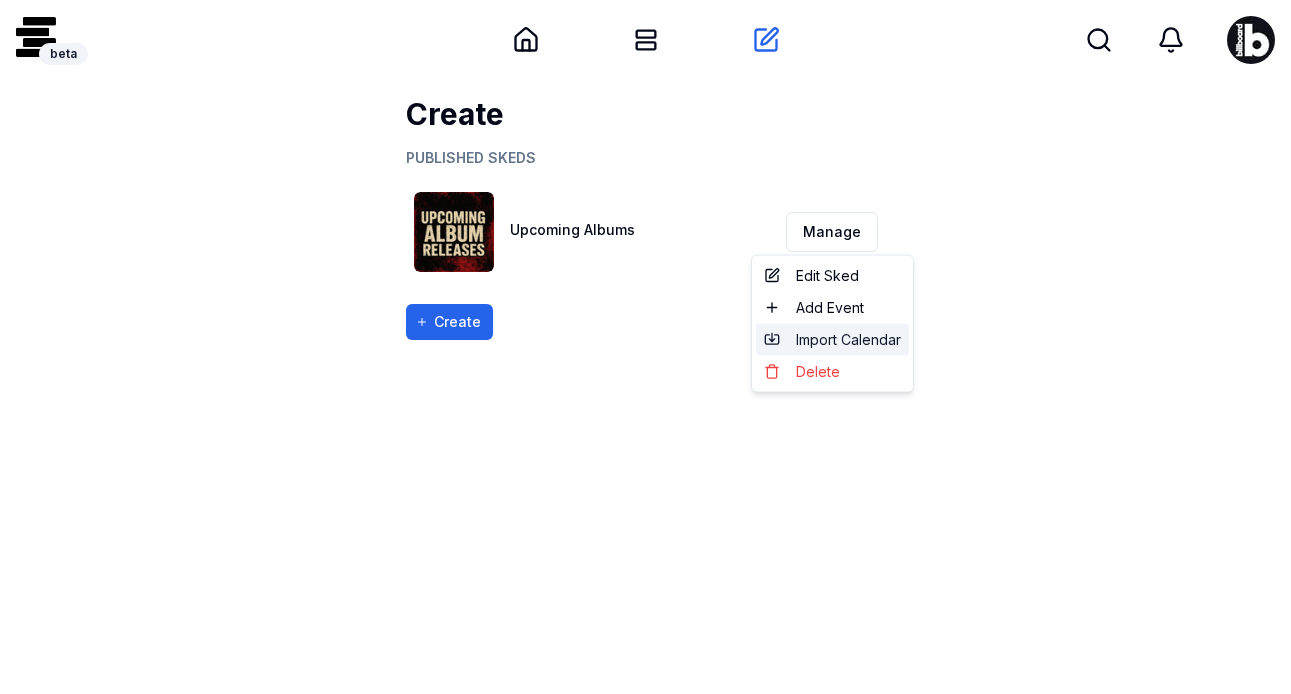click on "Import Calendar" at bounding box center [848, 340] 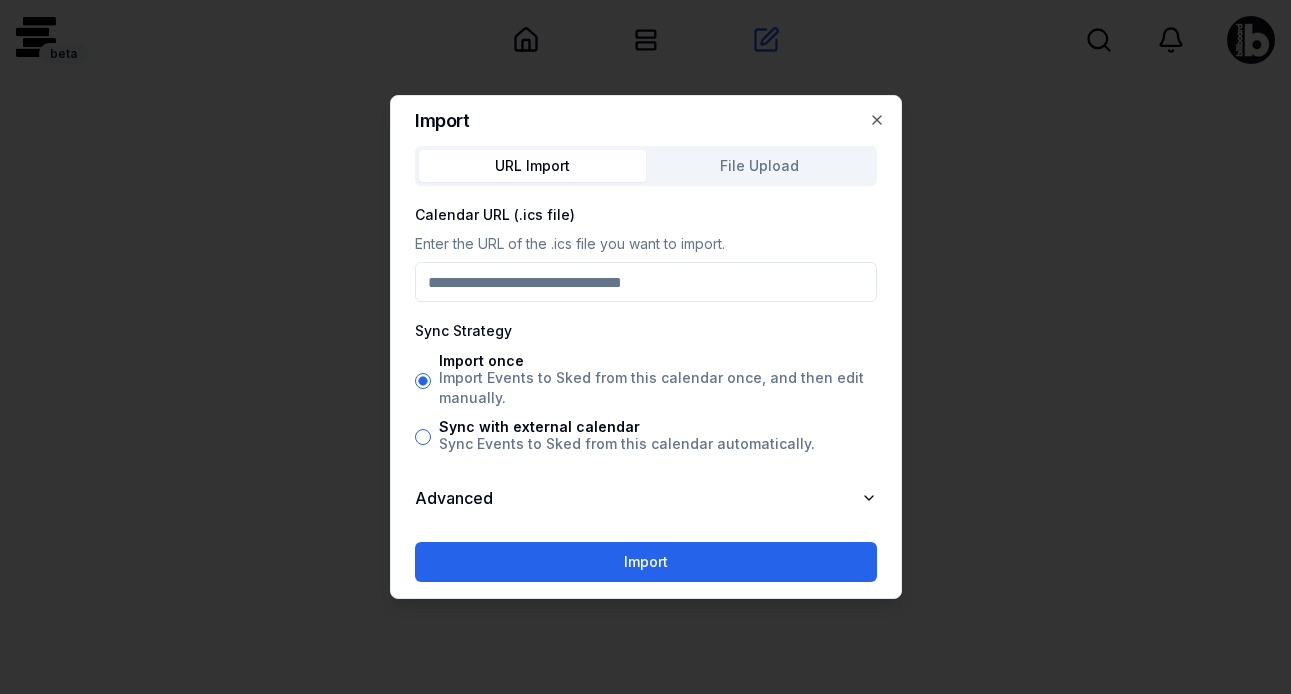 click on "beta beta Home My Sked Create Search Search Create PUBLISHED SKEDS Upcoming Albums Manage Create Import URL Import File Upload Calendar URL (.ics file) Enter the URL of the .ics file you want to import. Sync Strategy Import once Import Events to Sked from this calendar once, and then edit manually. Sync with external calendar Sync Events to Sked from this calendar automatically. Advanced Import Close" at bounding box center [645, 469] 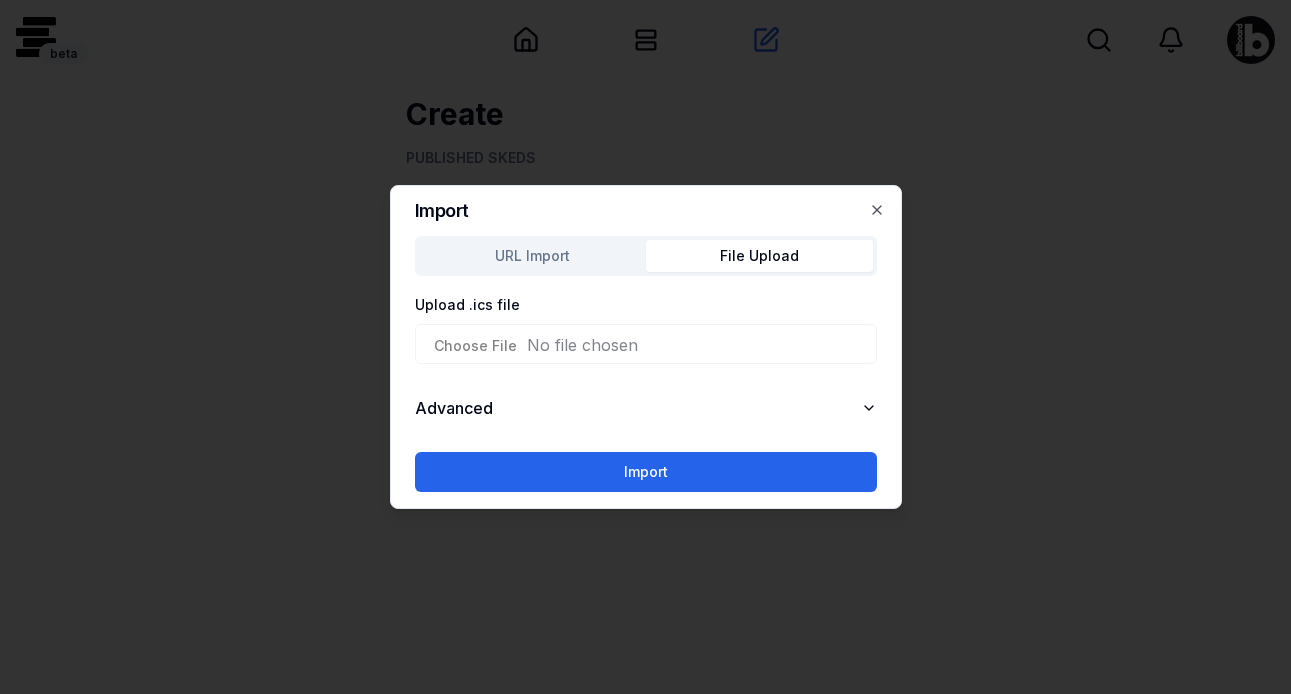 click on "Upload .ics file" at bounding box center [646, 344] 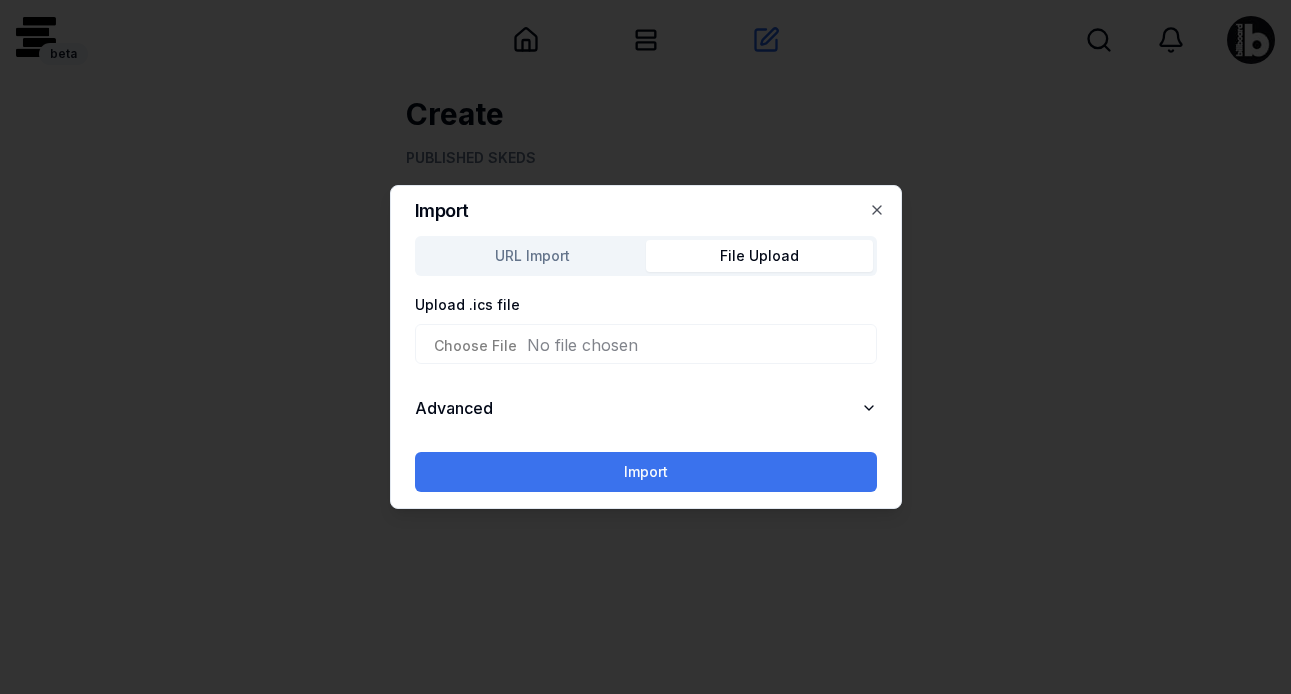 click on "Import" at bounding box center [646, 472] 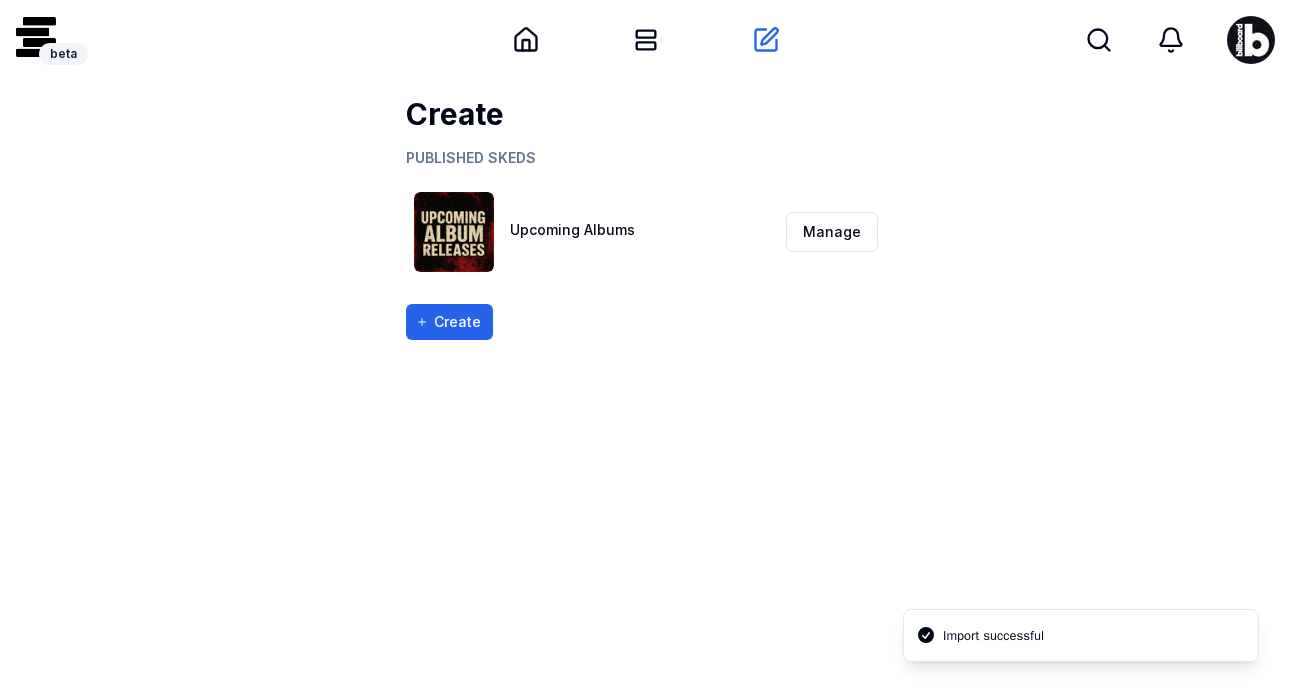 click on "Upcoming Albums" at bounding box center [572, 229] 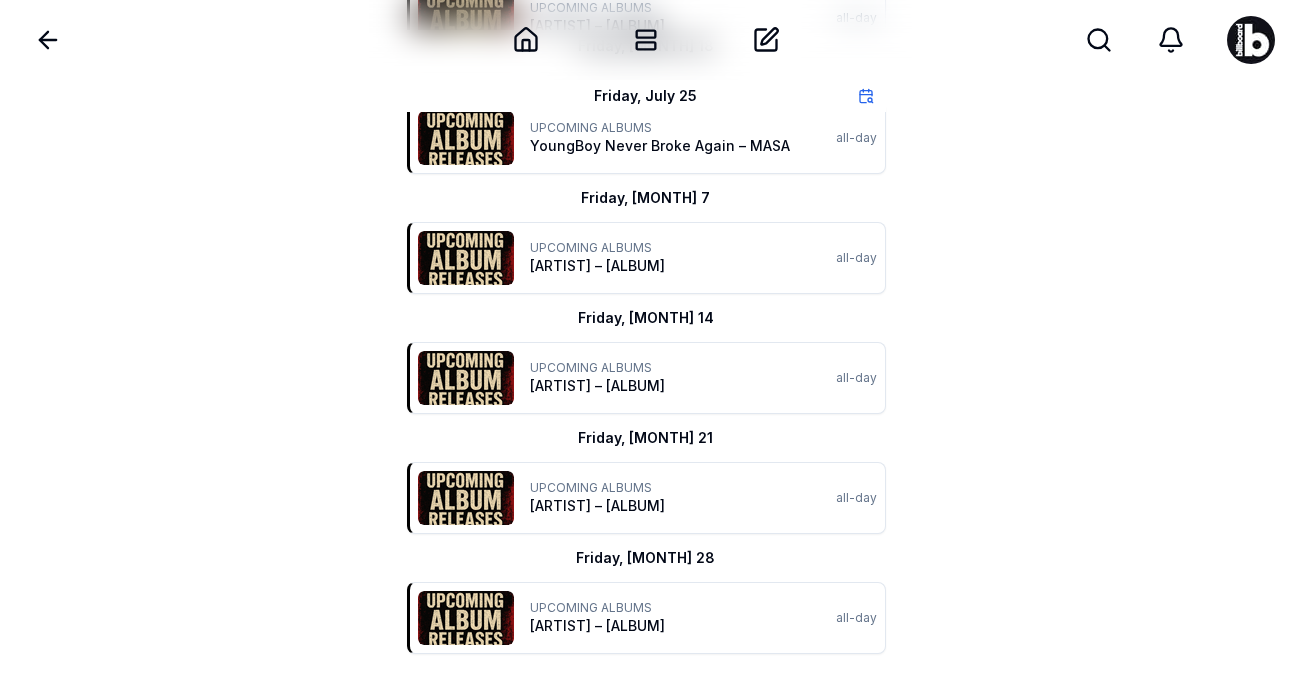 scroll, scrollTop: 940, scrollLeft: 0, axis: vertical 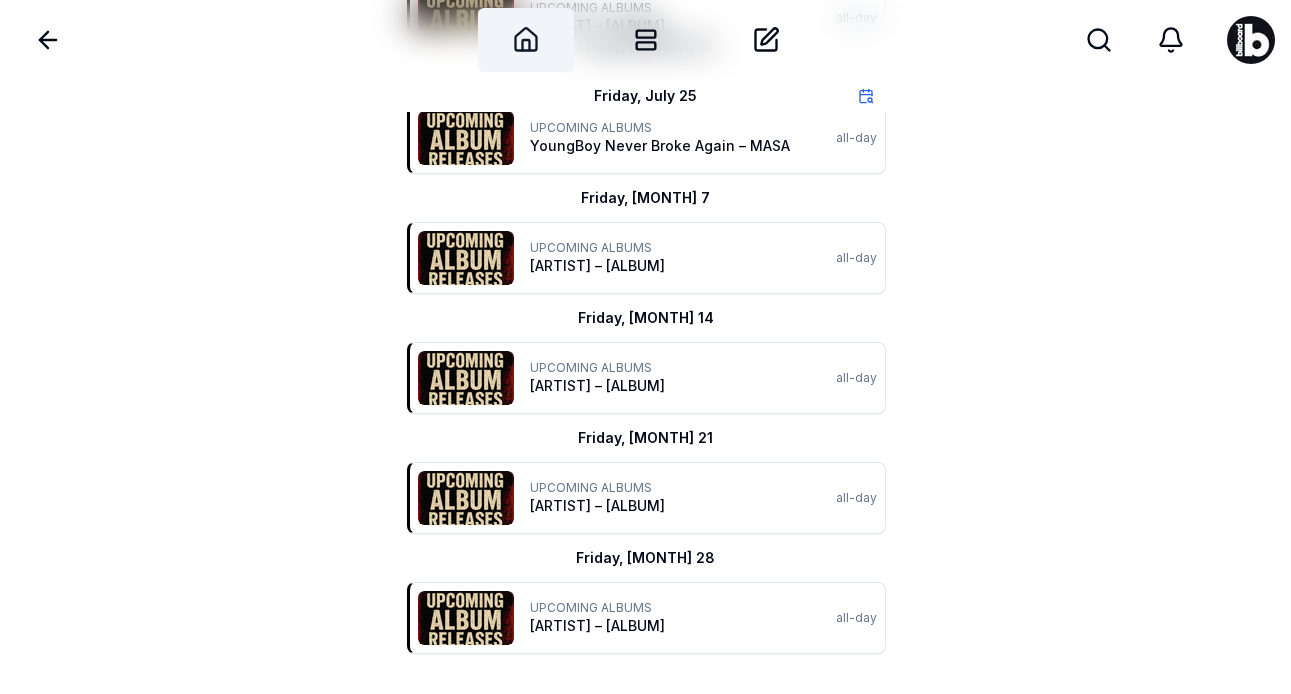 click 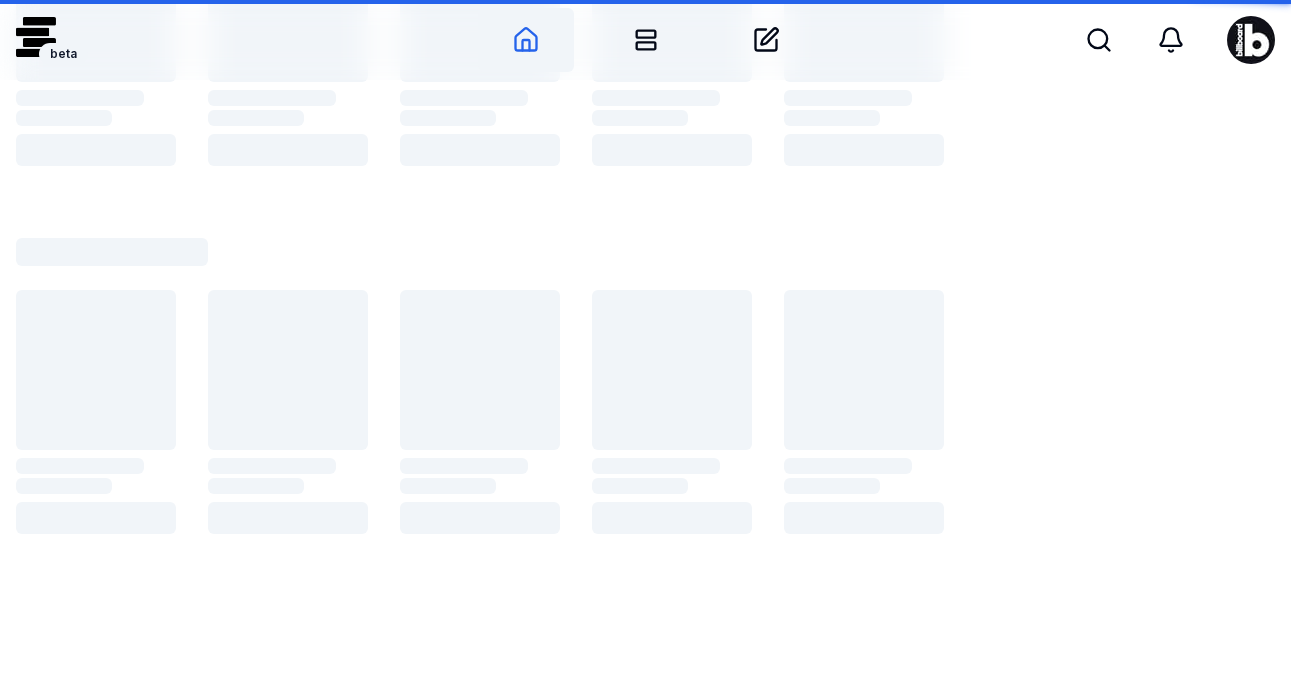 scroll, scrollTop: 0, scrollLeft: 0, axis: both 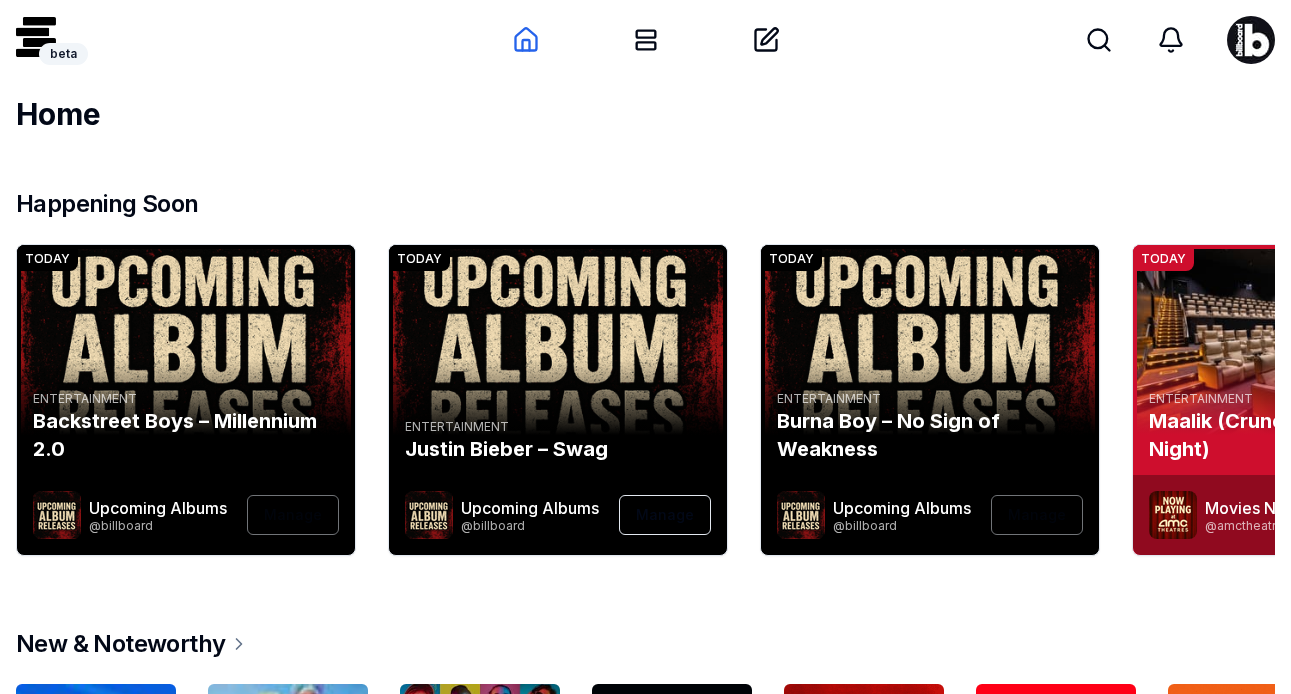 click at bounding box center [1251, 40] 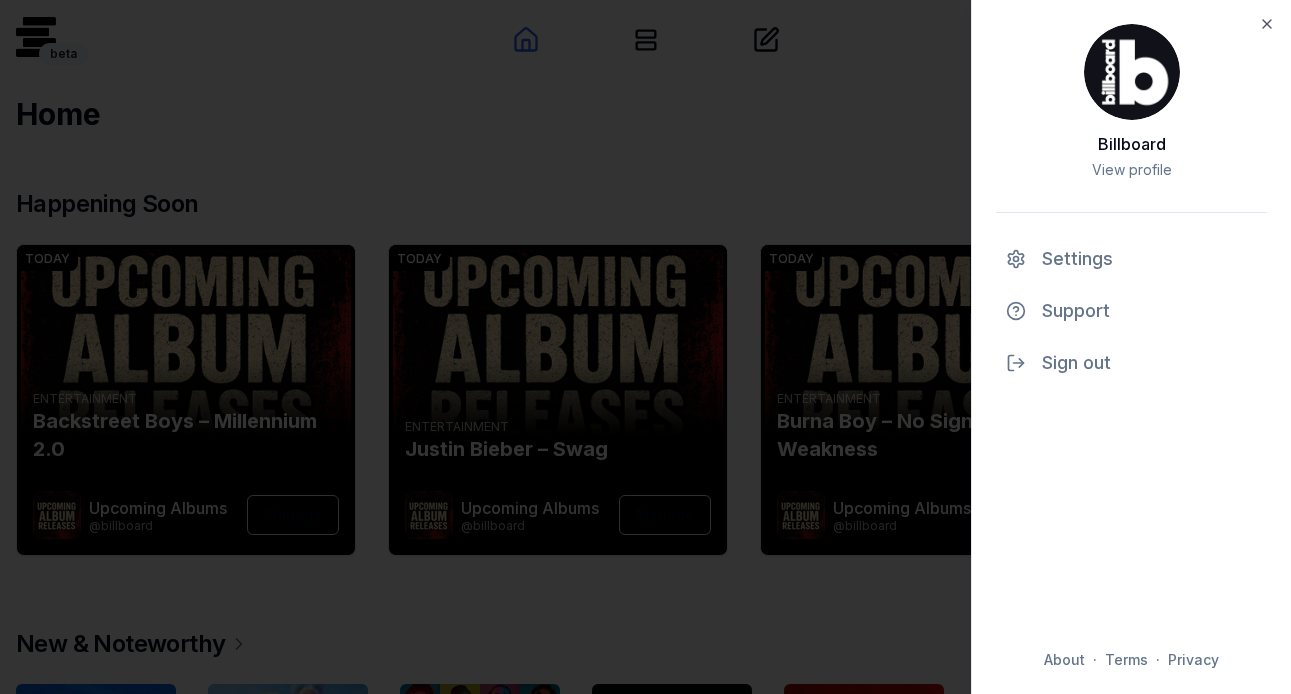 click at bounding box center (645, 347) 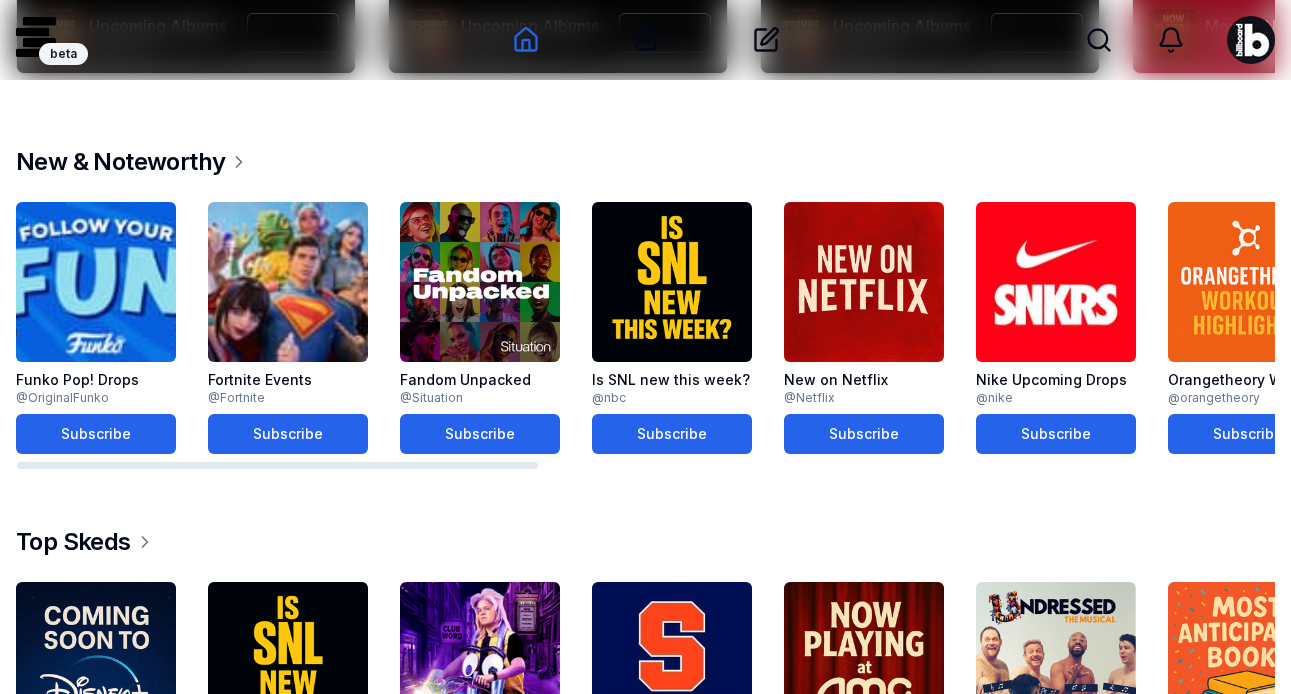 scroll, scrollTop: 518, scrollLeft: 0, axis: vertical 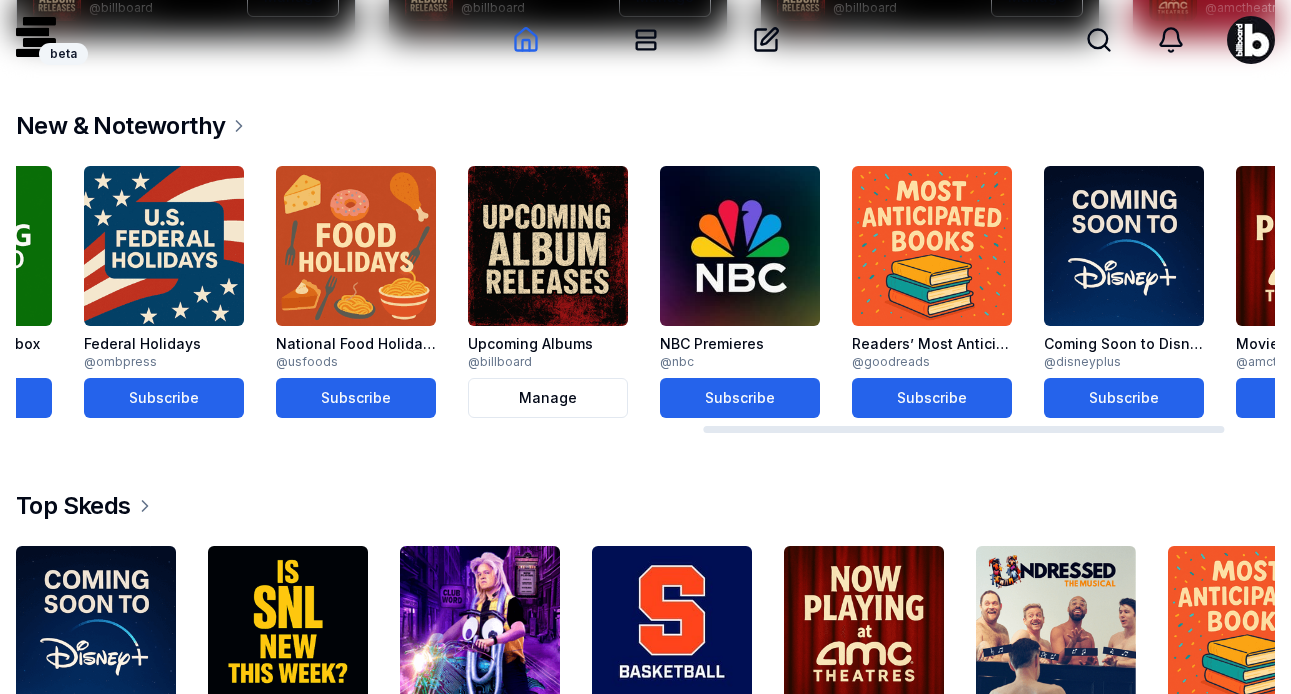 click at bounding box center (932, 246) 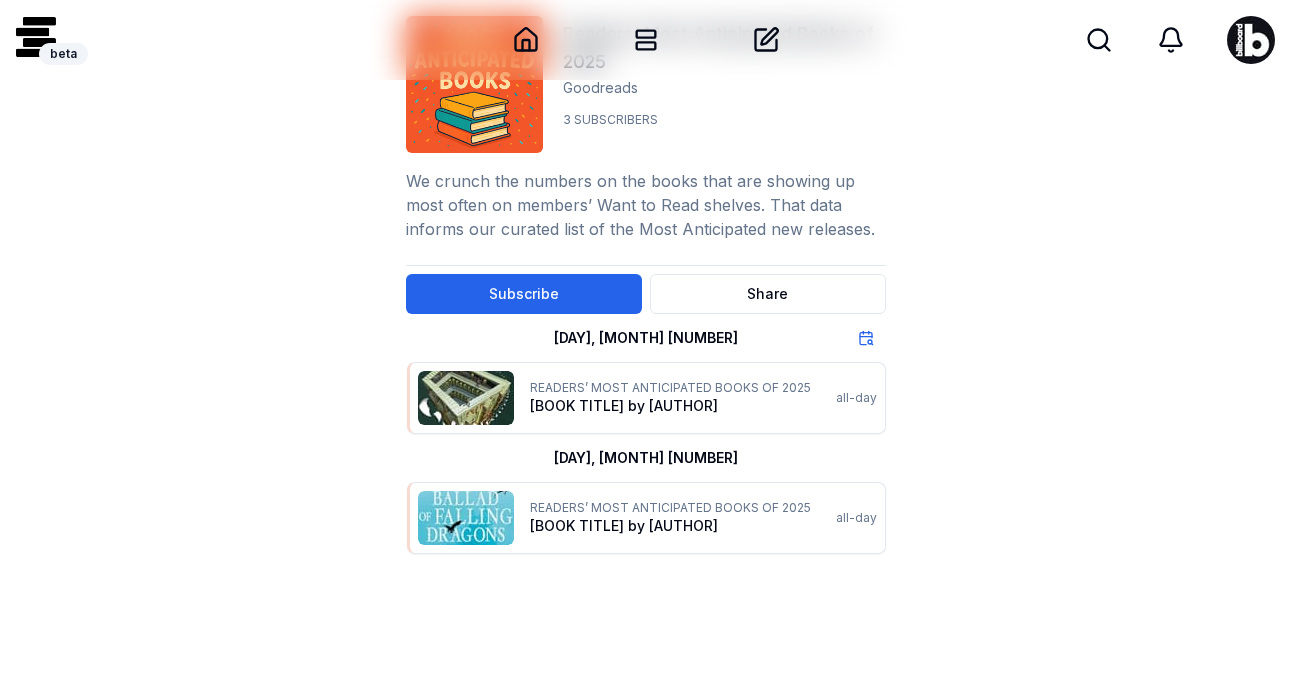 scroll, scrollTop: 80, scrollLeft: 0, axis: vertical 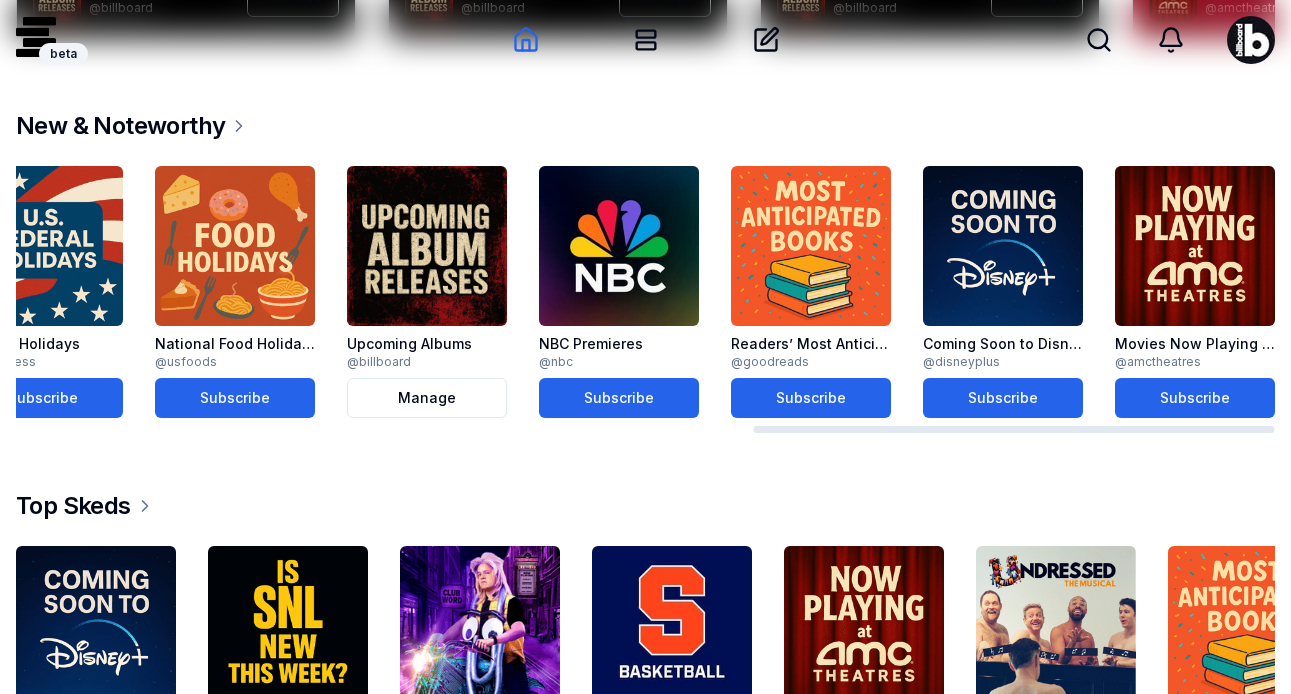 click at bounding box center [619, 246] 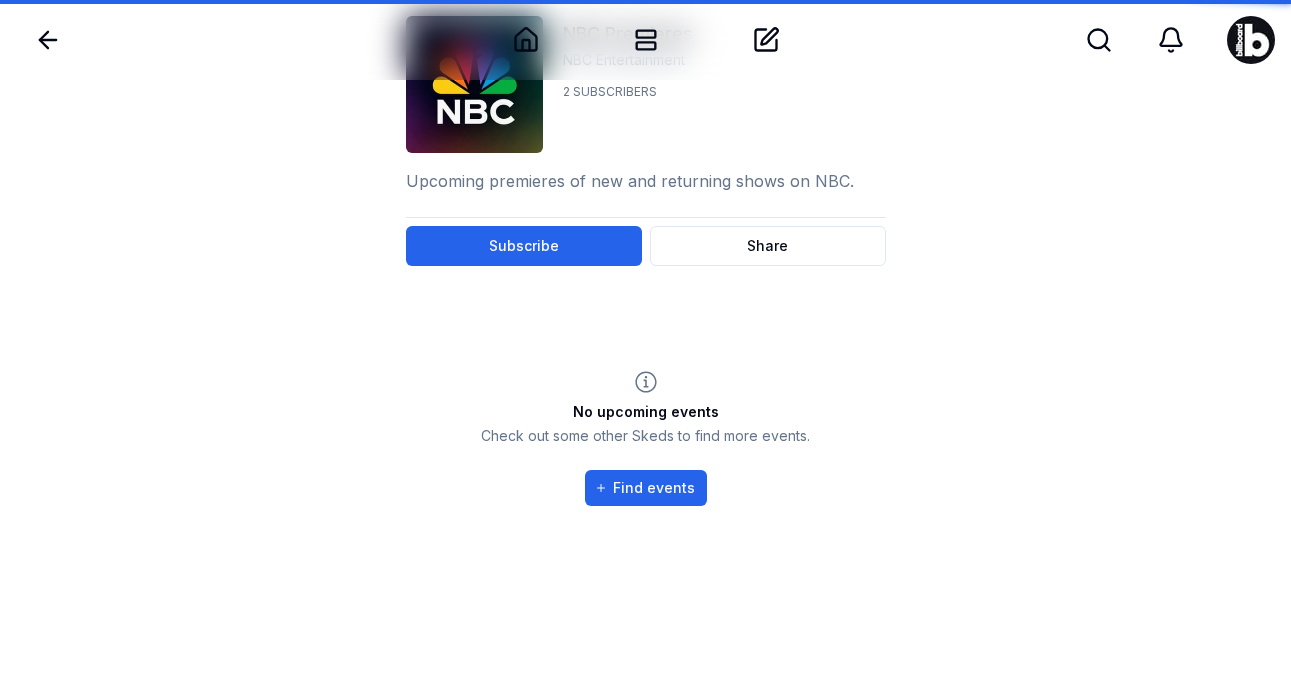 scroll, scrollTop: 0, scrollLeft: 0, axis: both 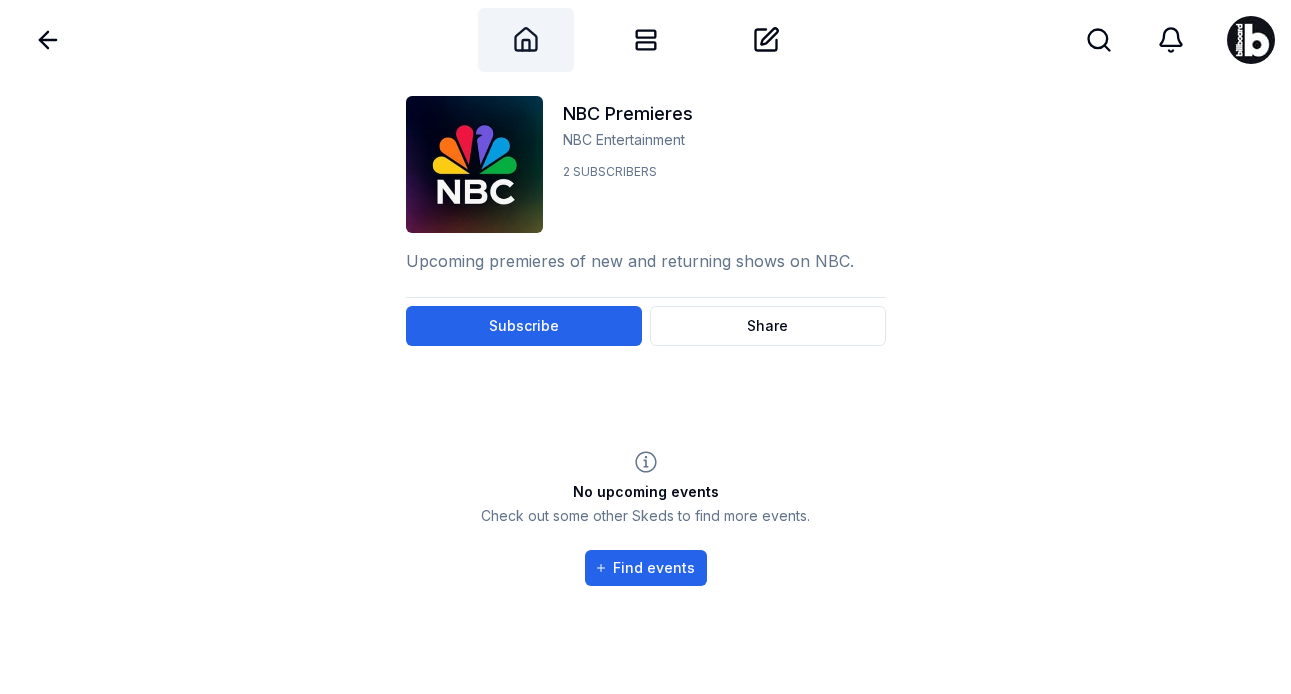 click on "Home" at bounding box center [526, 40] 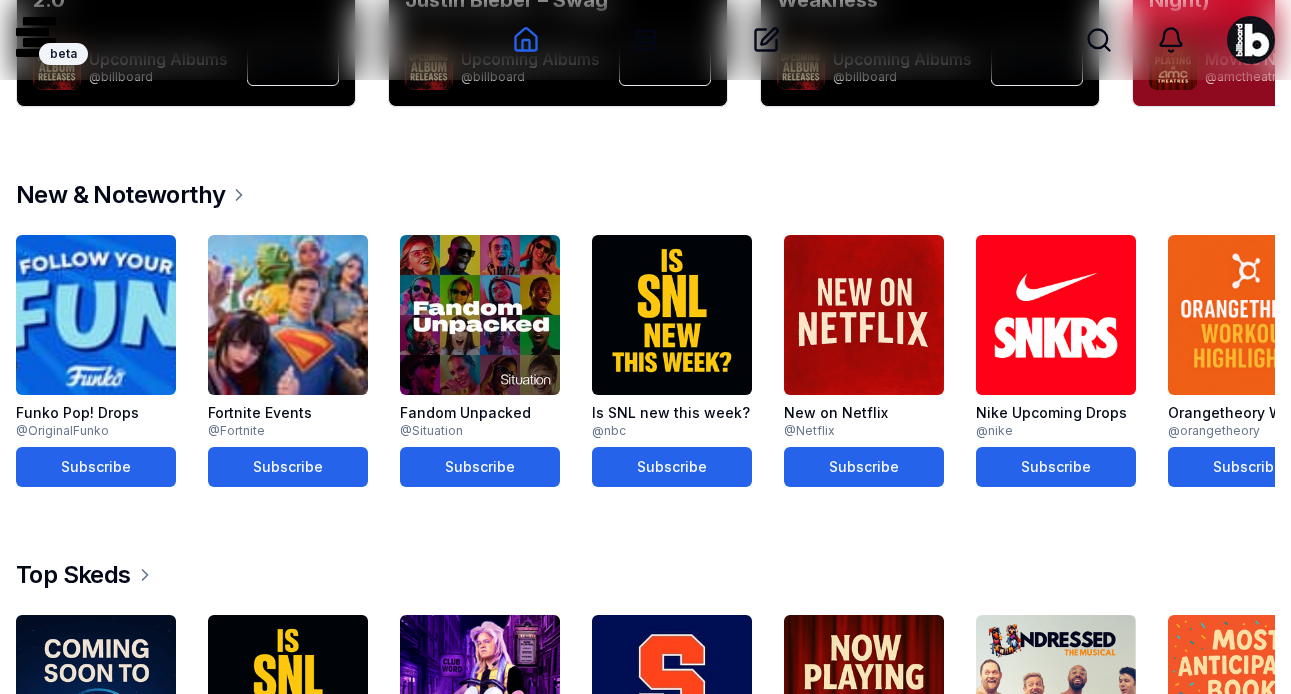 scroll, scrollTop: 451, scrollLeft: 0, axis: vertical 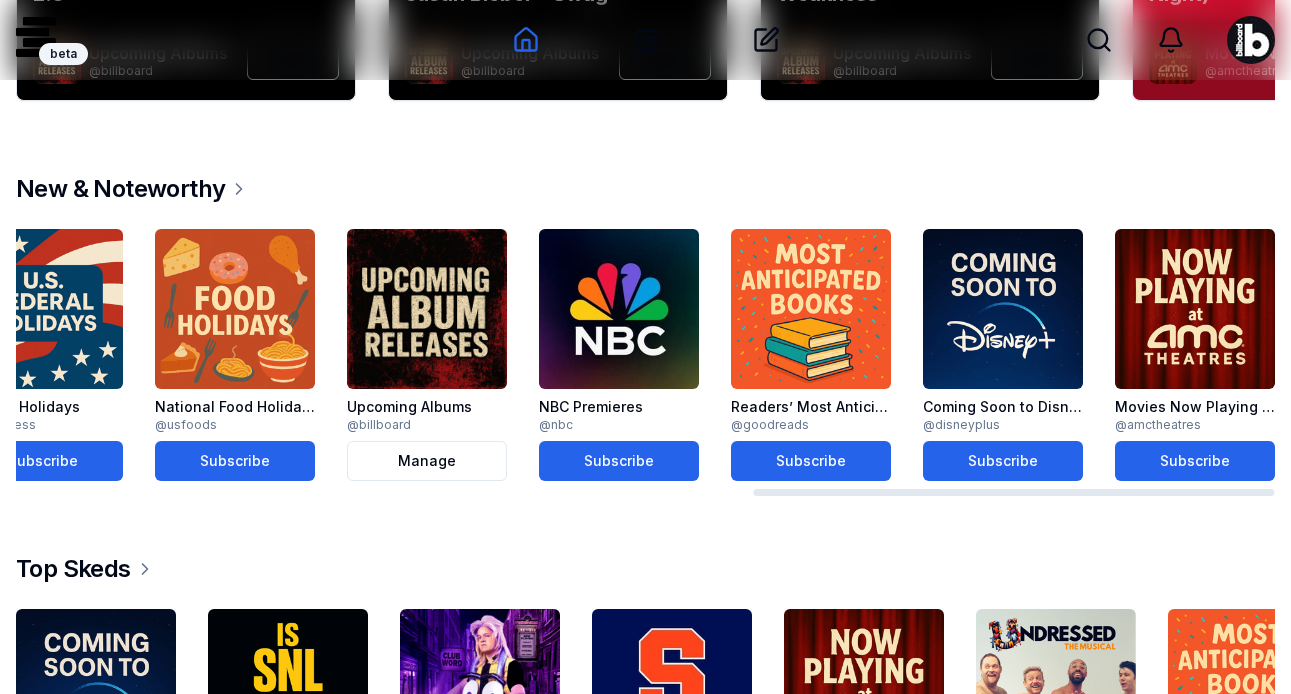 click at bounding box center (1003, 309) 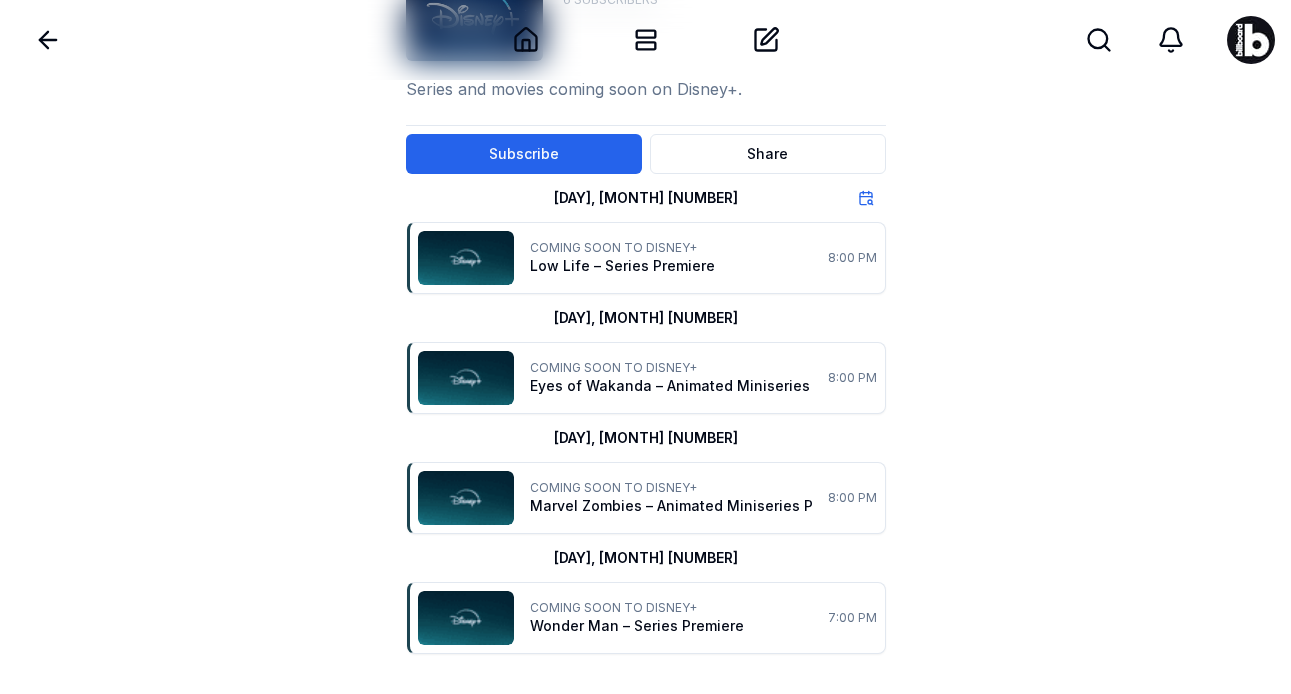 scroll, scrollTop: 172, scrollLeft: 0, axis: vertical 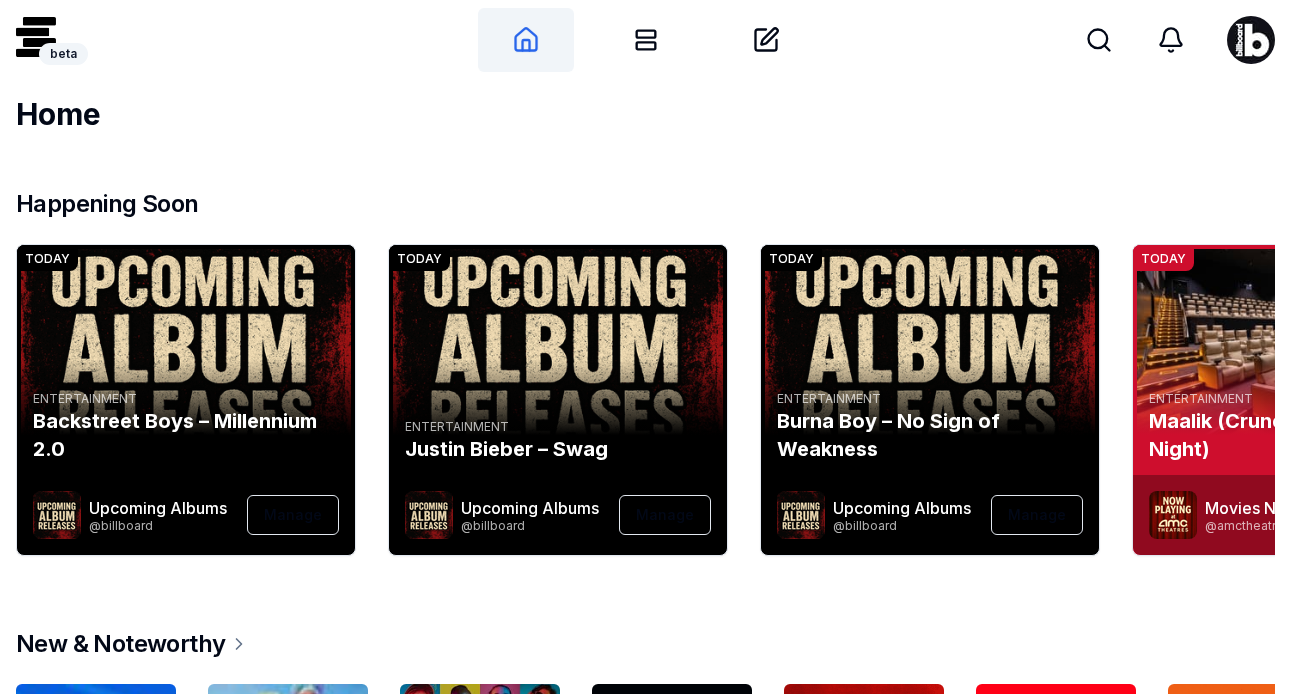 click on "Home" at bounding box center (526, 40) 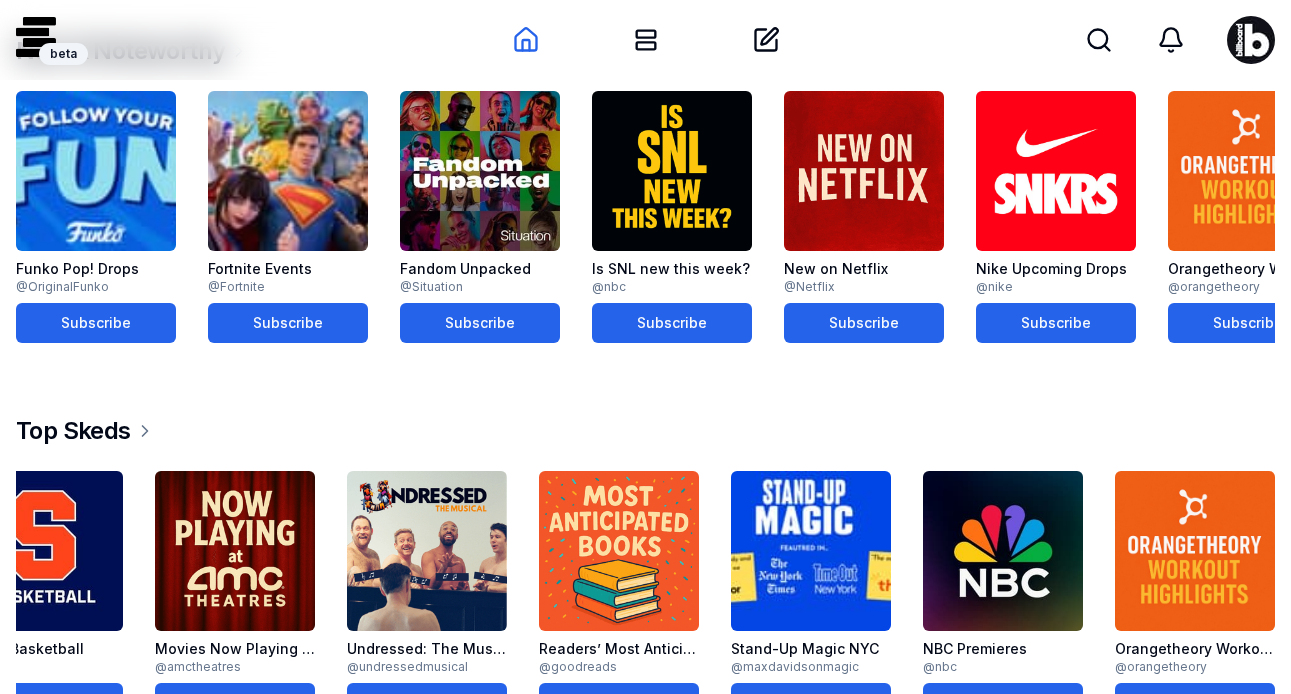 scroll, scrollTop: 595, scrollLeft: 0, axis: vertical 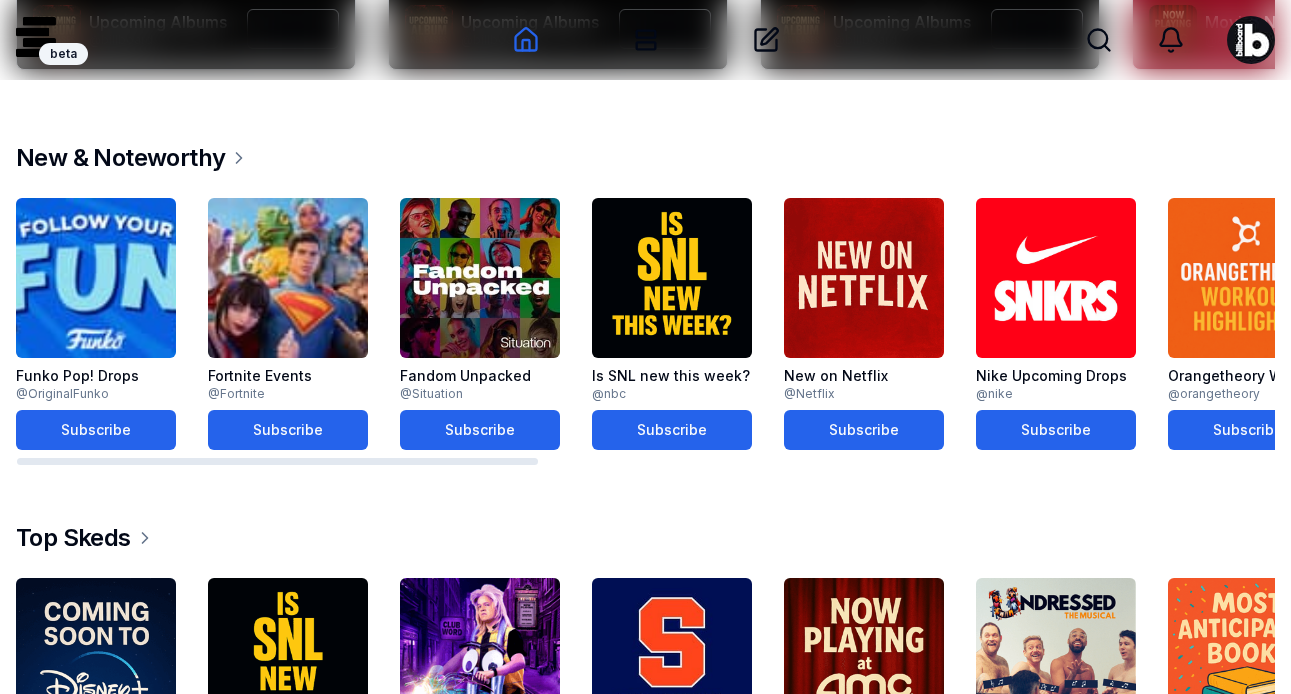 click at bounding box center (96, 278) 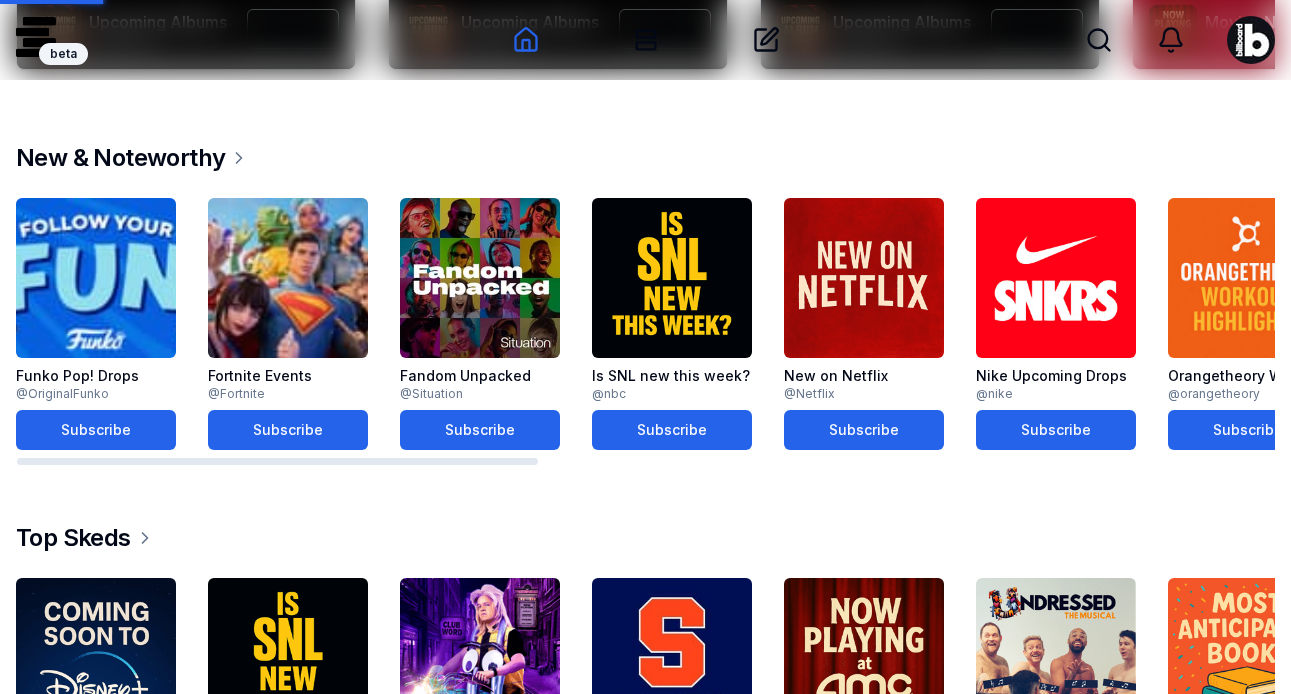 scroll, scrollTop: 0, scrollLeft: 0, axis: both 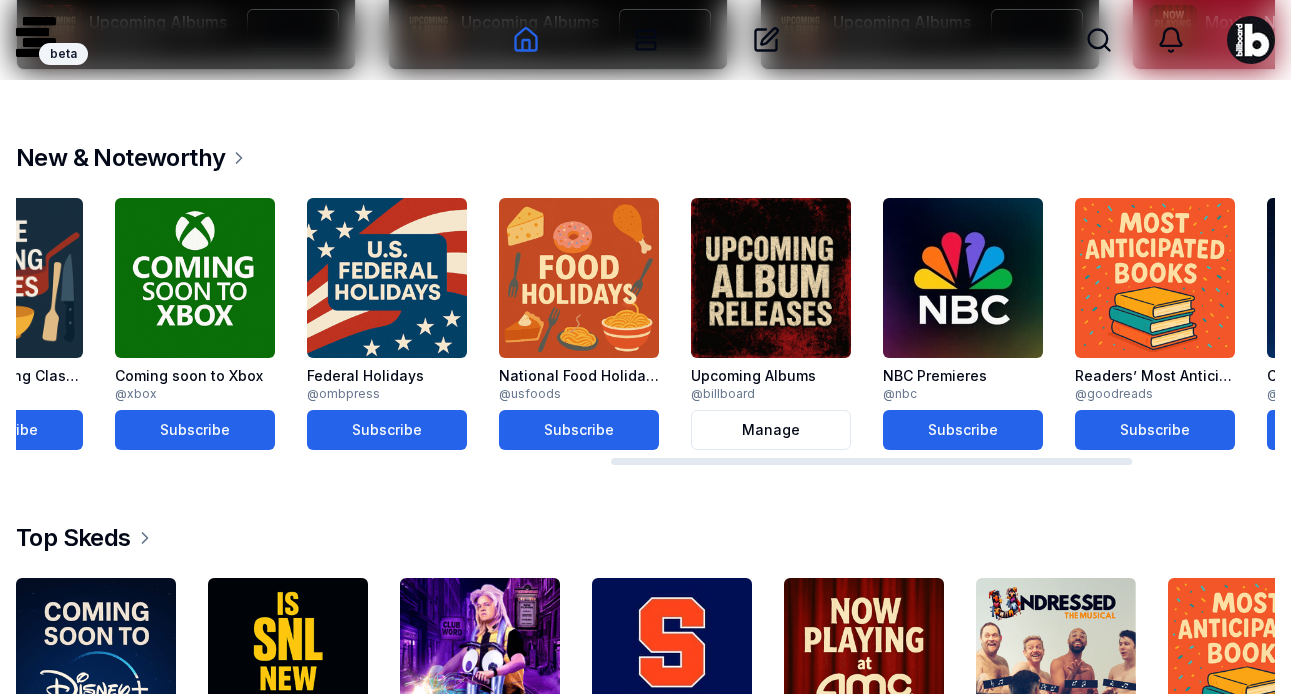 click at bounding box center [771, 278] 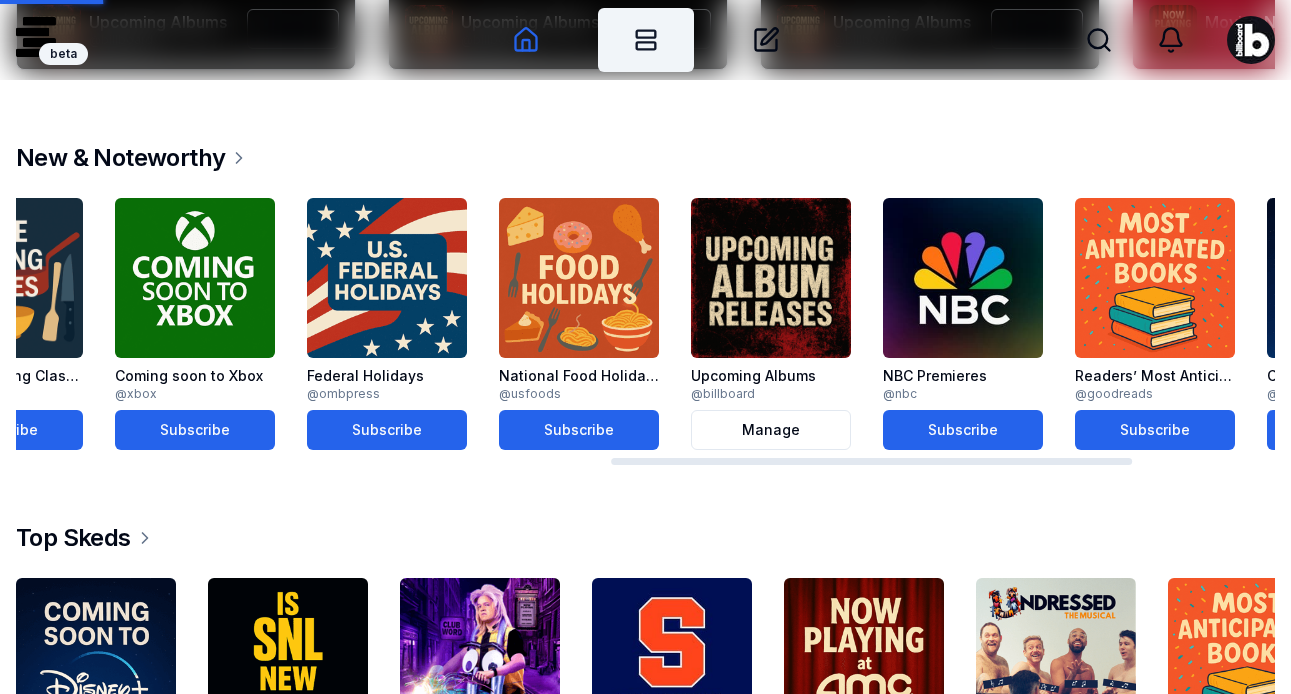 scroll, scrollTop: 0, scrollLeft: 0, axis: both 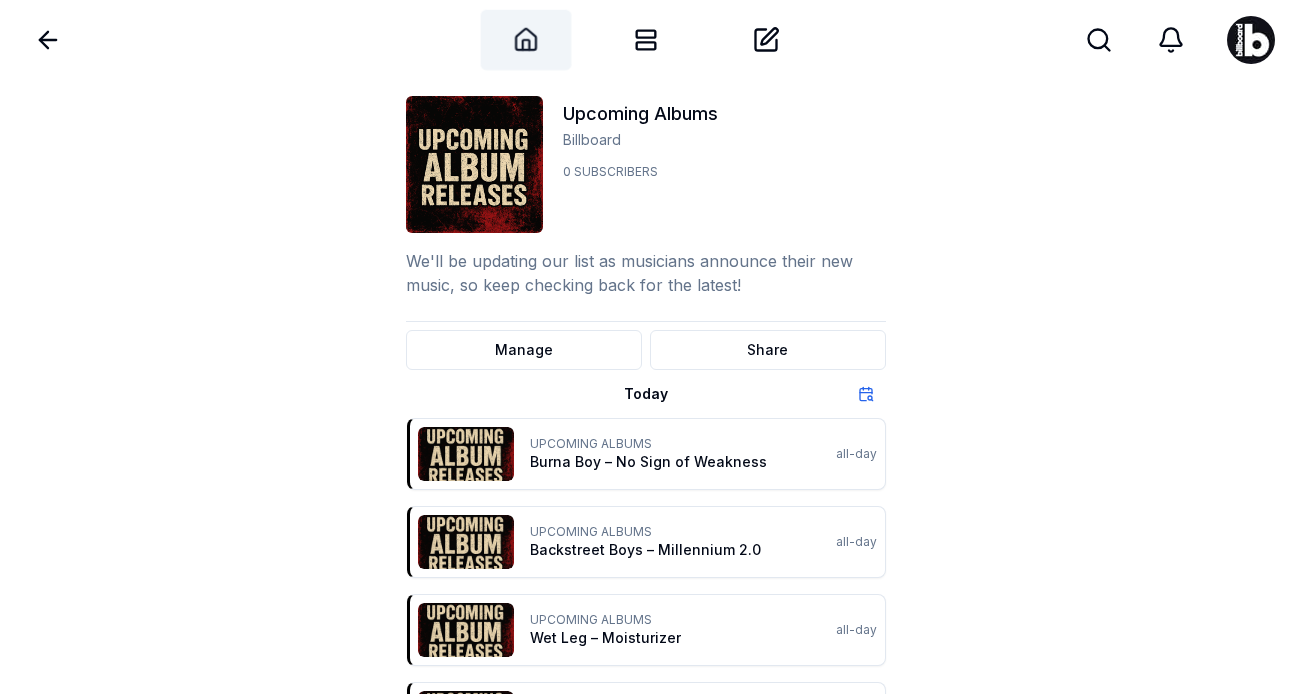 click 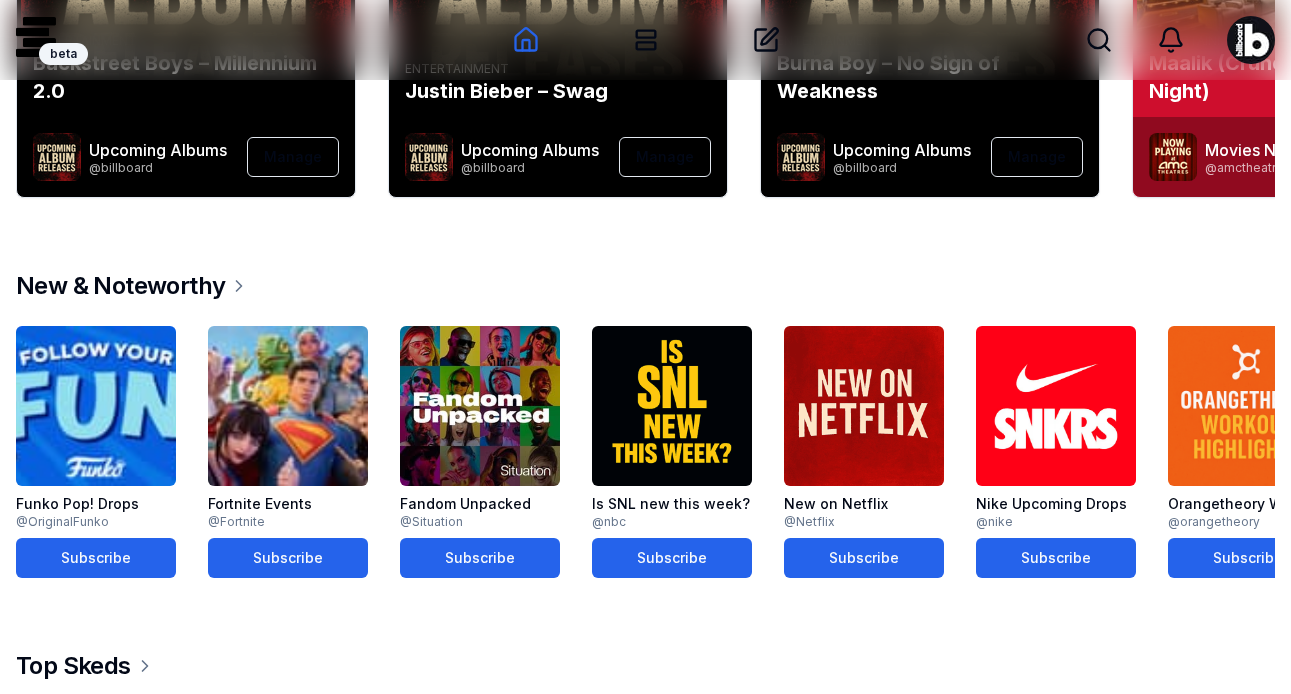 scroll, scrollTop: 370, scrollLeft: 0, axis: vertical 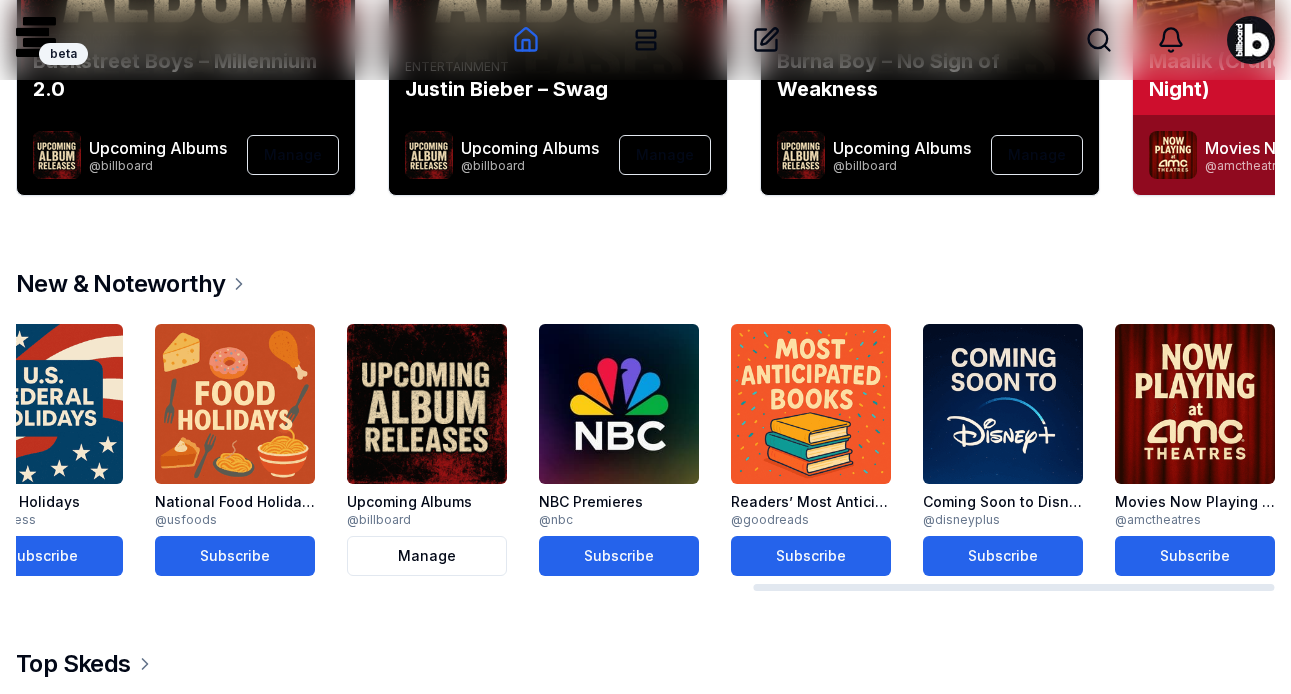 click at bounding box center [811, 404] 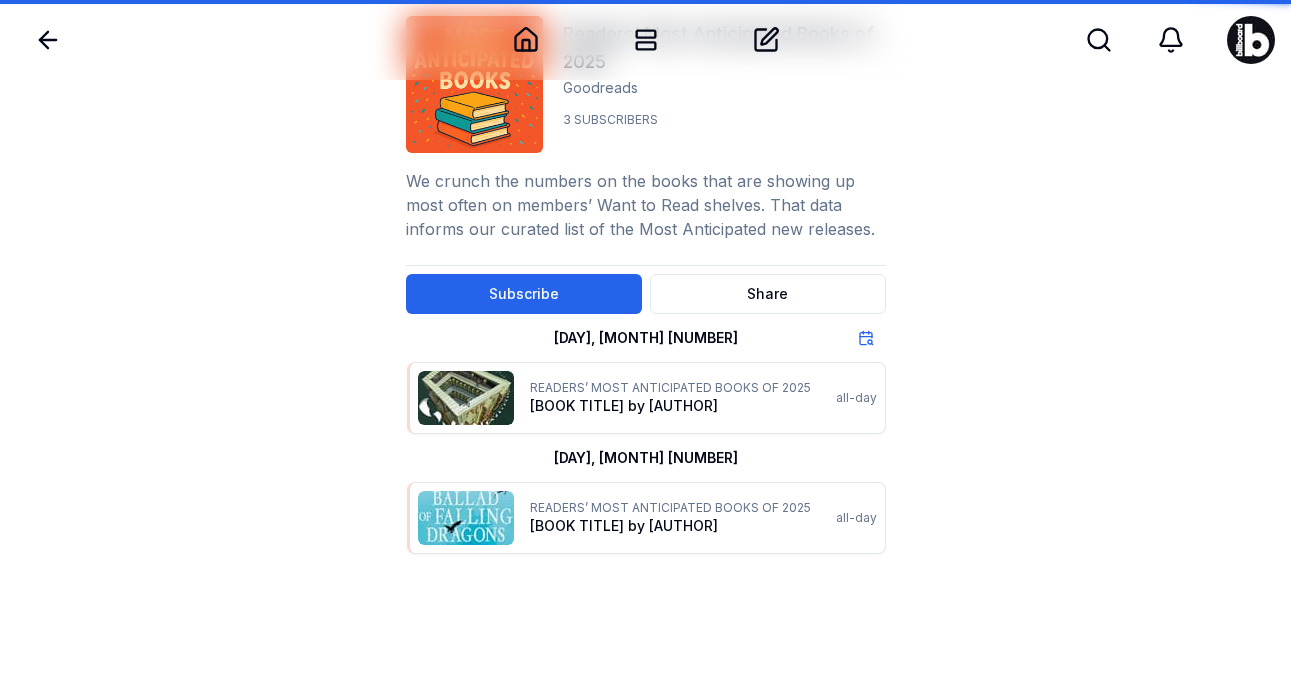 scroll, scrollTop: 0, scrollLeft: 0, axis: both 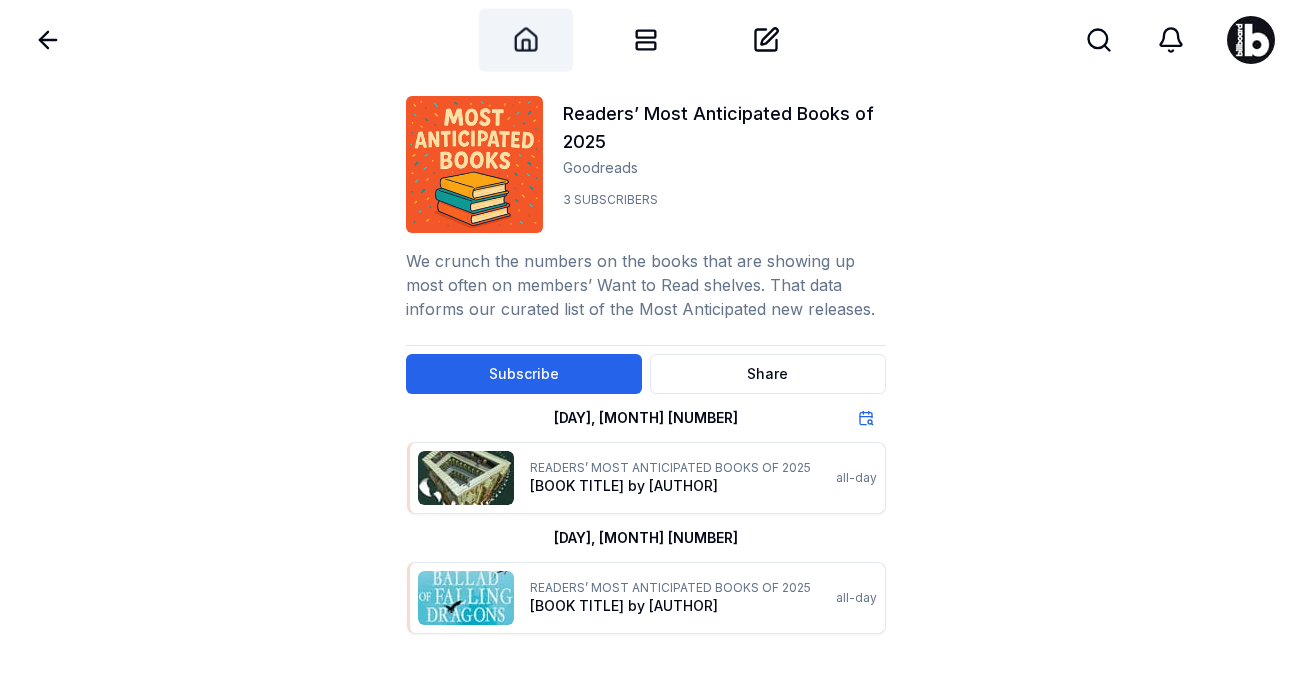 click 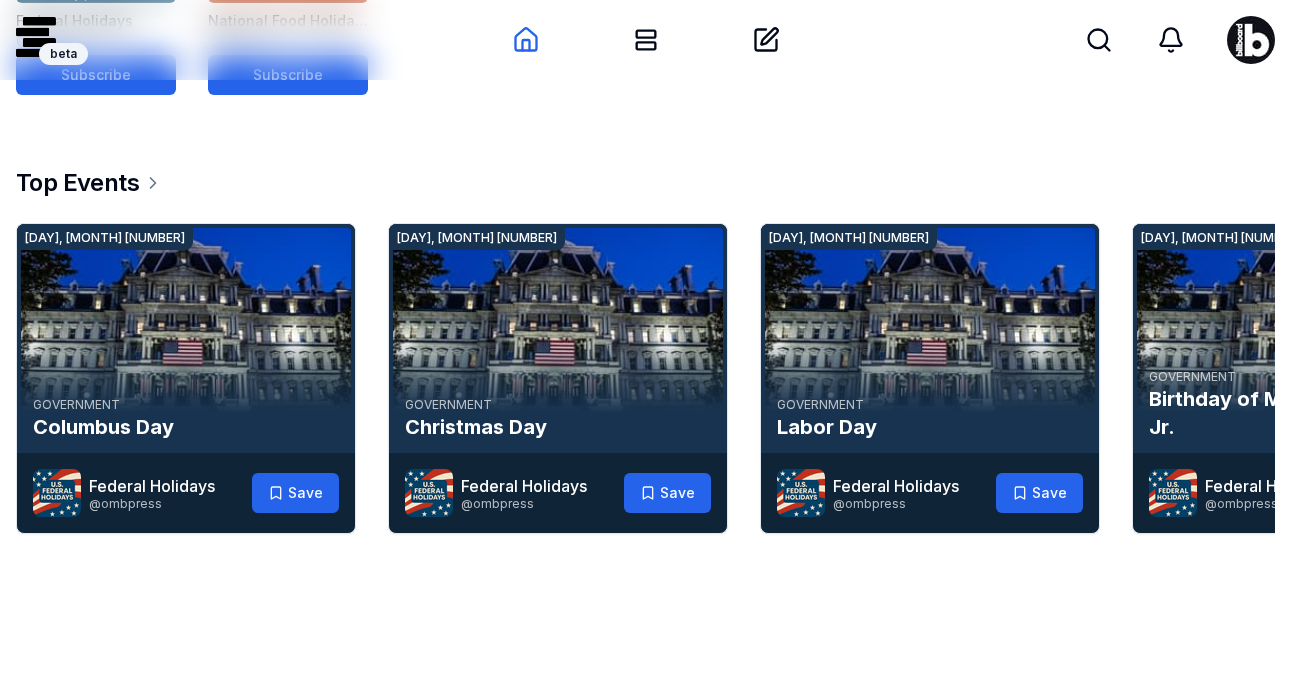 scroll, scrollTop: 1981, scrollLeft: 0, axis: vertical 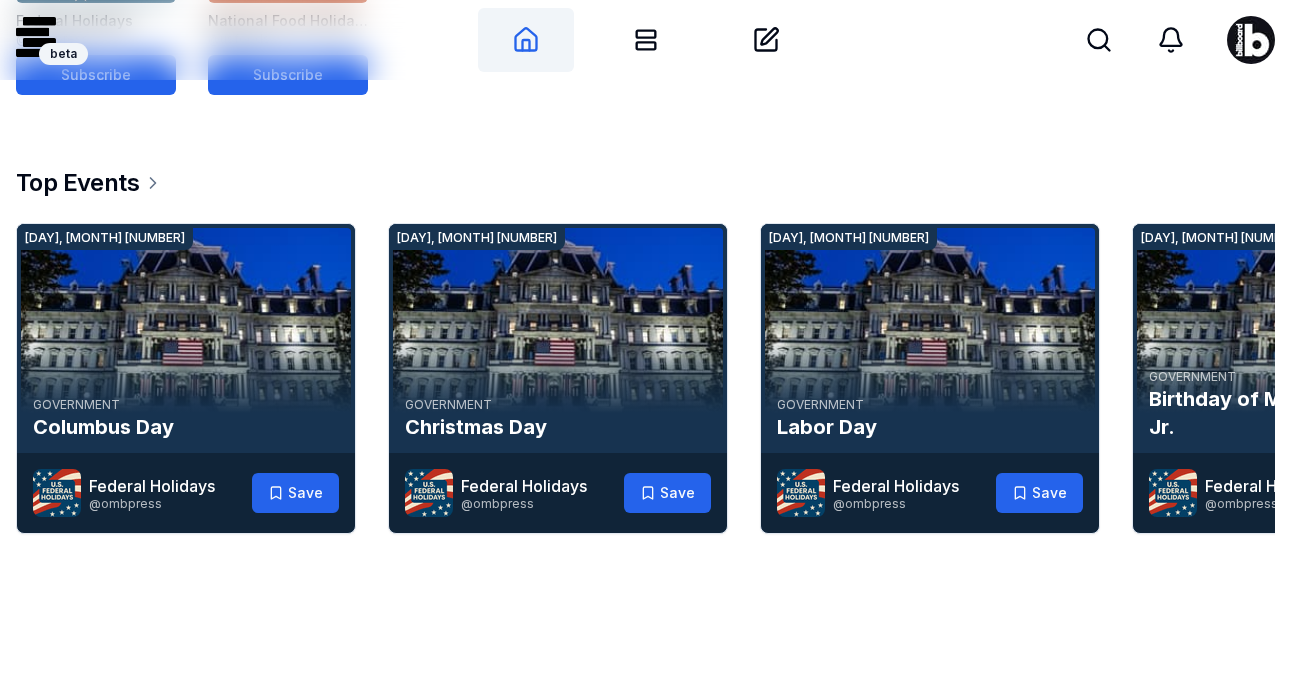 click 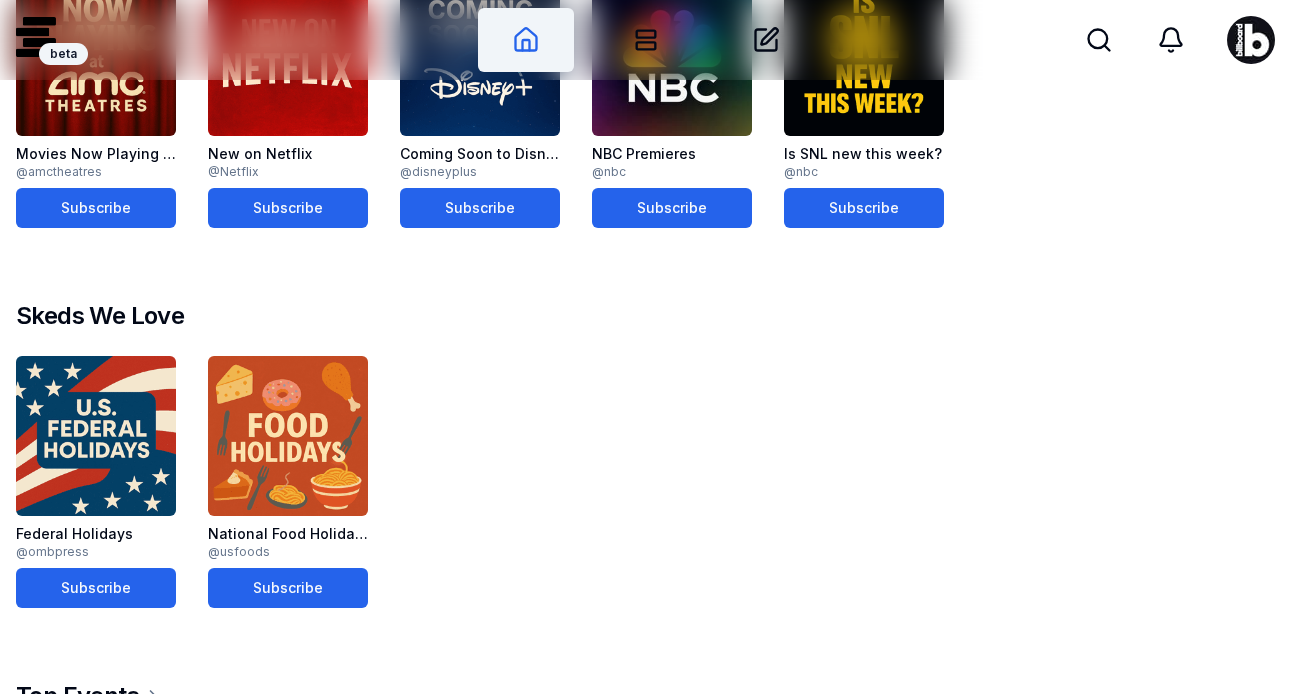 scroll, scrollTop: 1469, scrollLeft: 0, axis: vertical 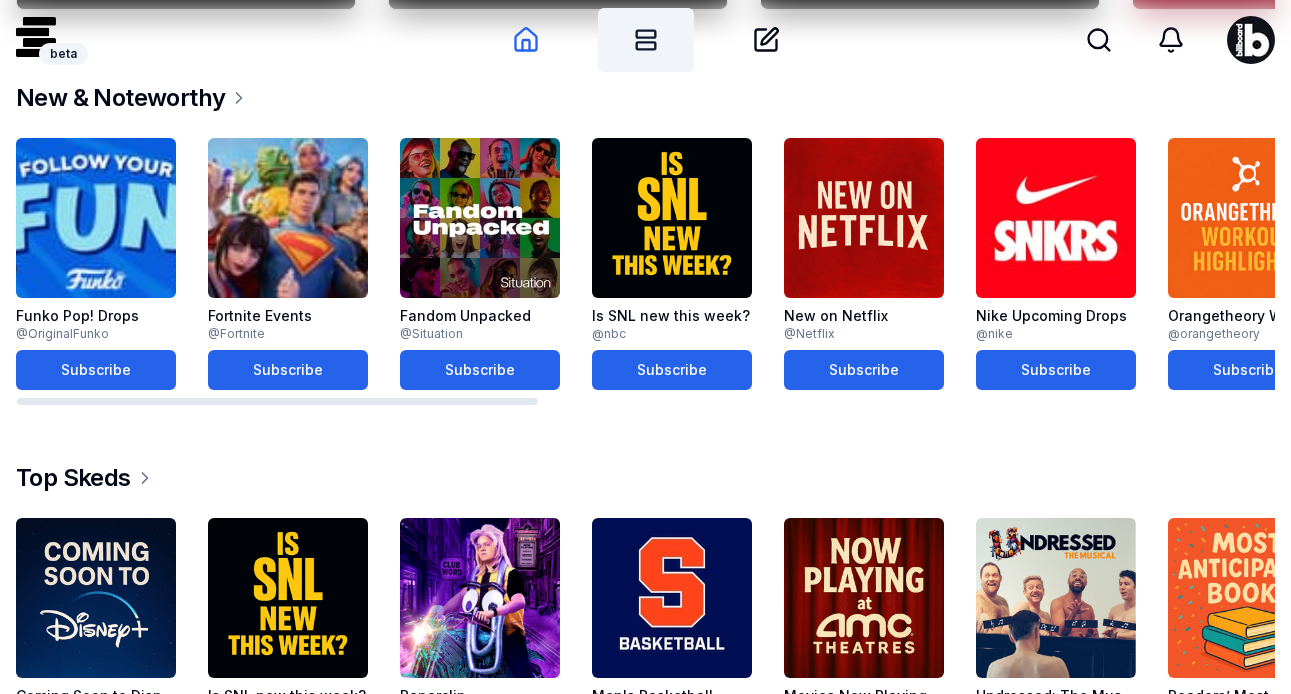 click 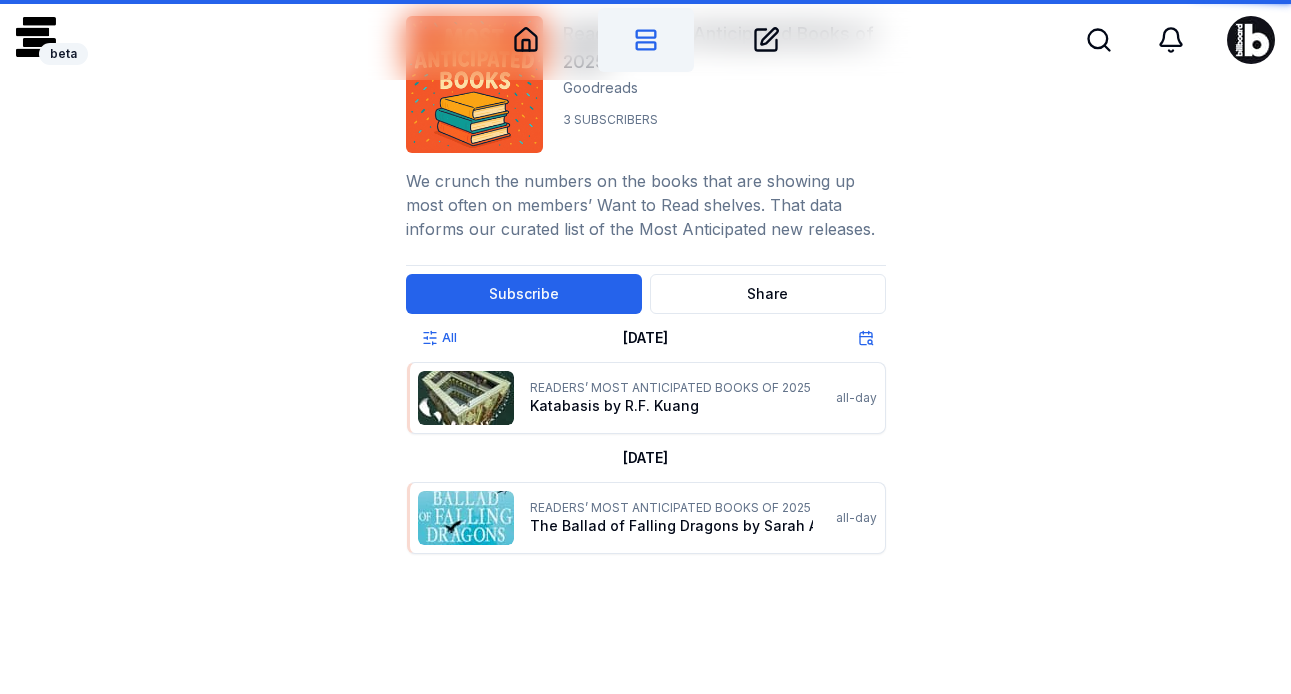 scroll, scrollTop: 0, scrollLeft: 0, axis: both 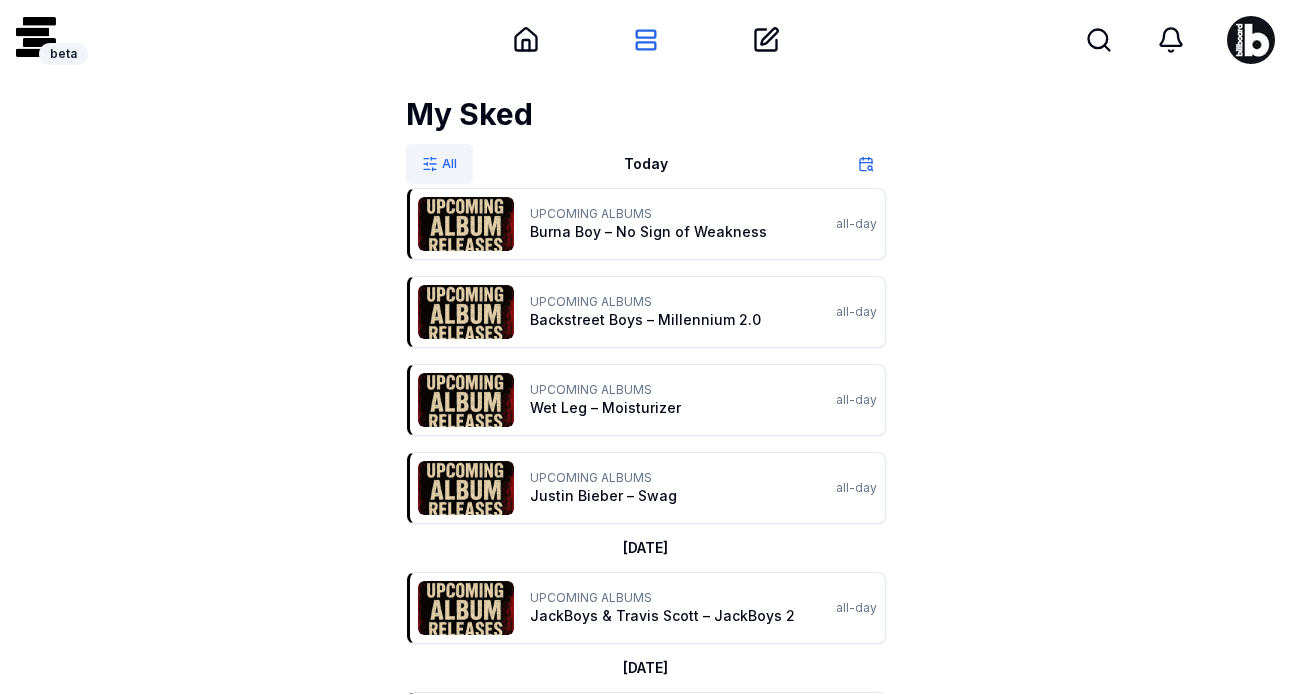 click 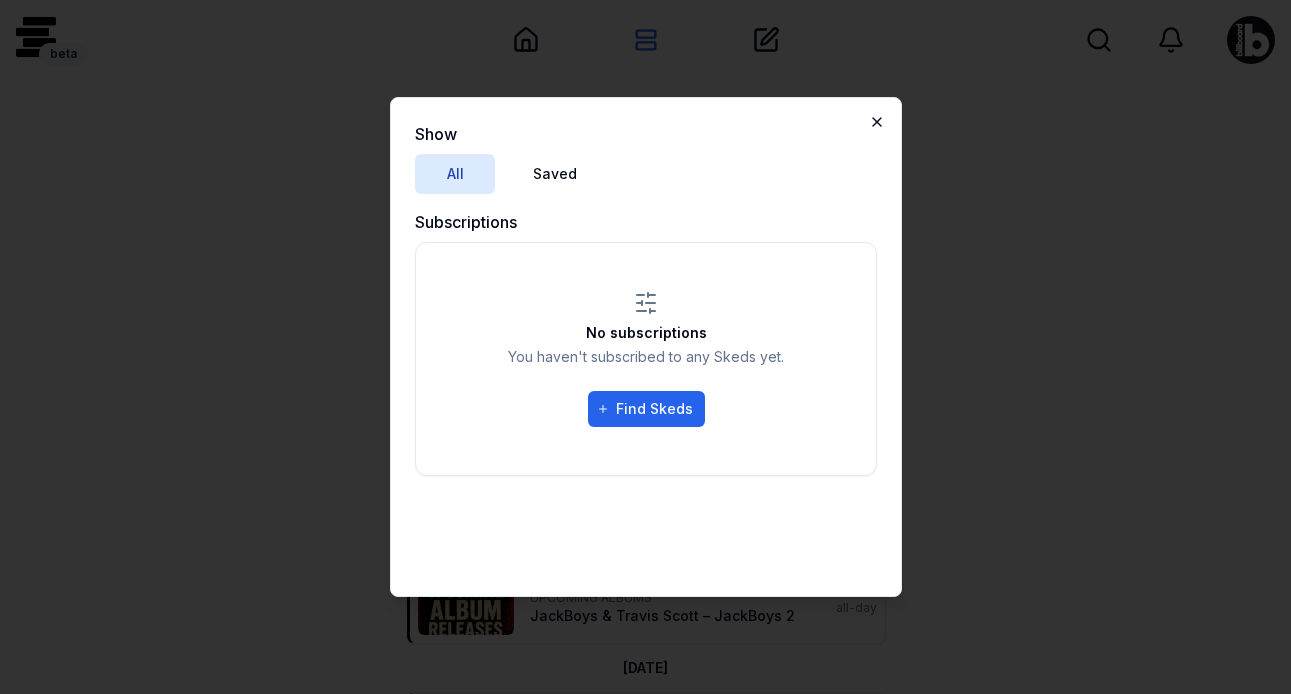 click 